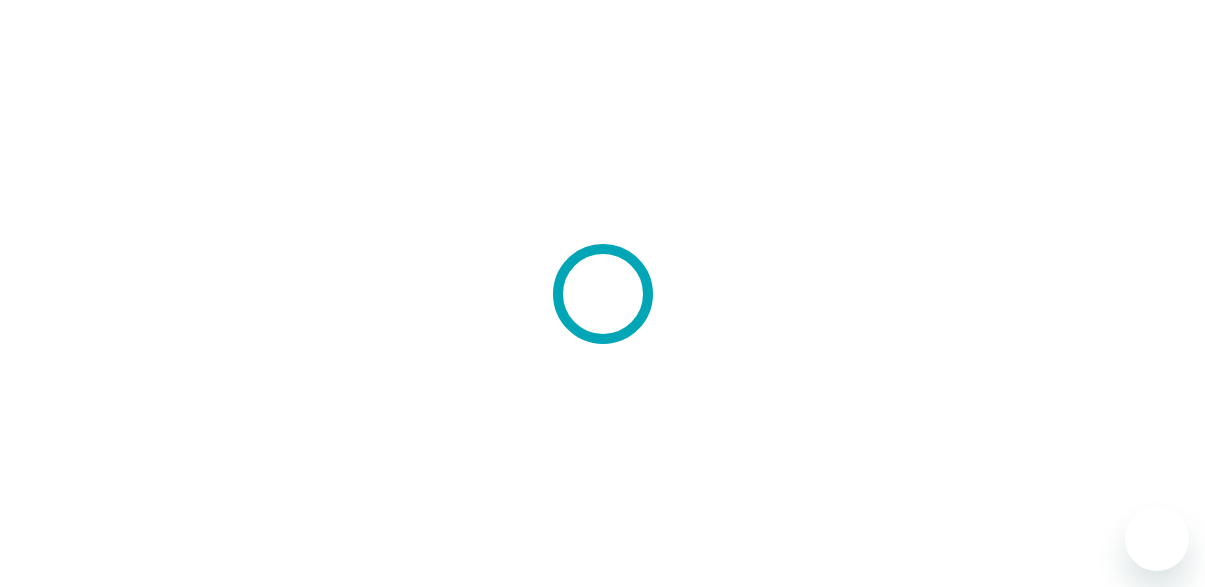 scroll, scrollTop: 0, scrollLeft: 0, axis: both 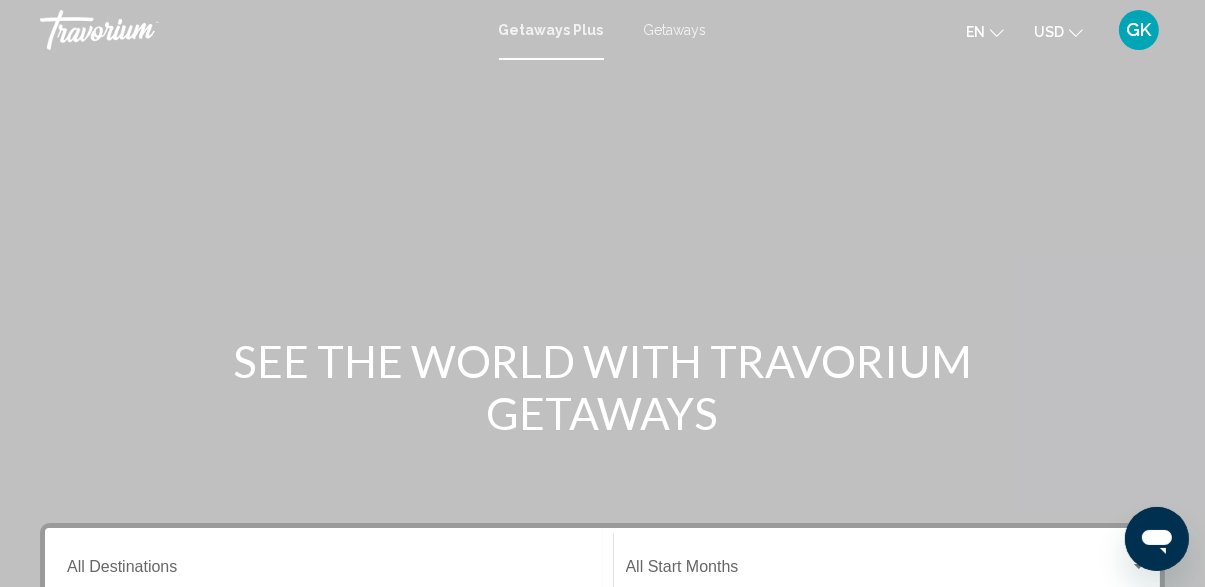 click on "GK" at bounding box center (1139, 30) 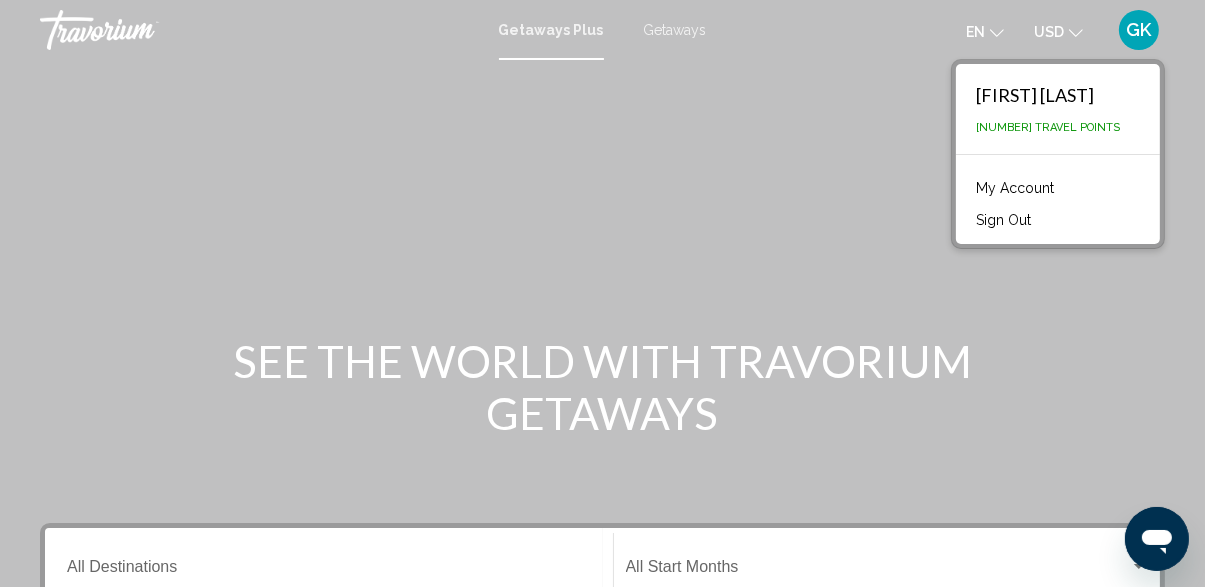 click on "GetawaysPlus Getaways en
English Español Français Italiano Português русский USD
USD ($) MXN (Mex$) CAD (Can$) GBP (£) EUR (€) AUD (A$) NZD (NZ$) CNY (CN¥) GK  [FIRST] [LAST]  [NUMBER]  Travel Points  My Account Sign Out Login" at bounding box center [602, 30] 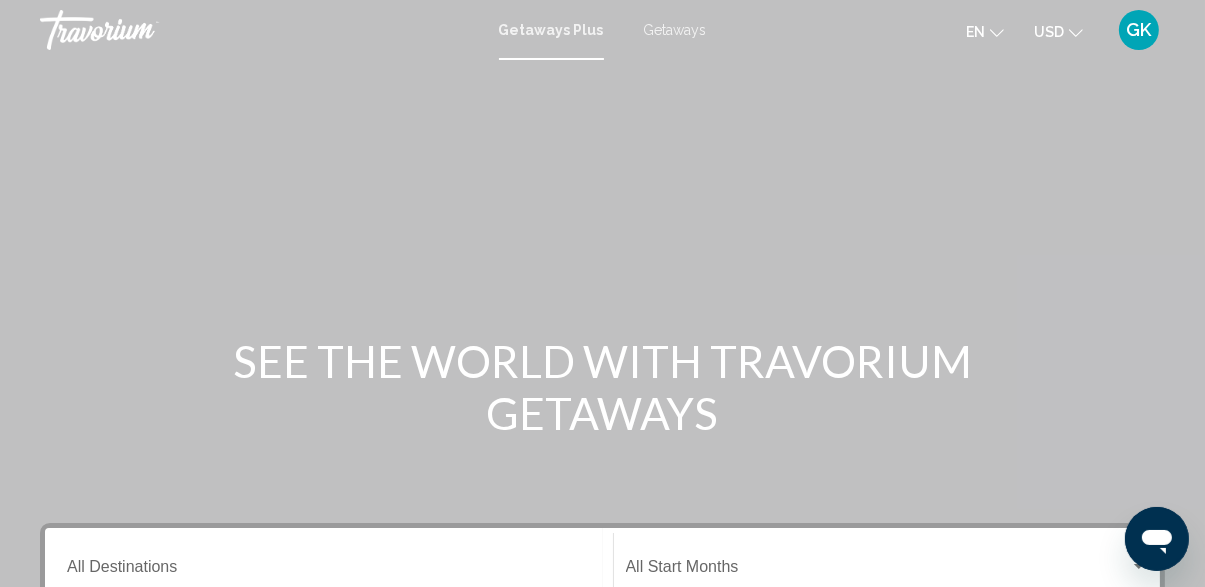 click on "Destination All Destinations" at bounding box center [329, 571] 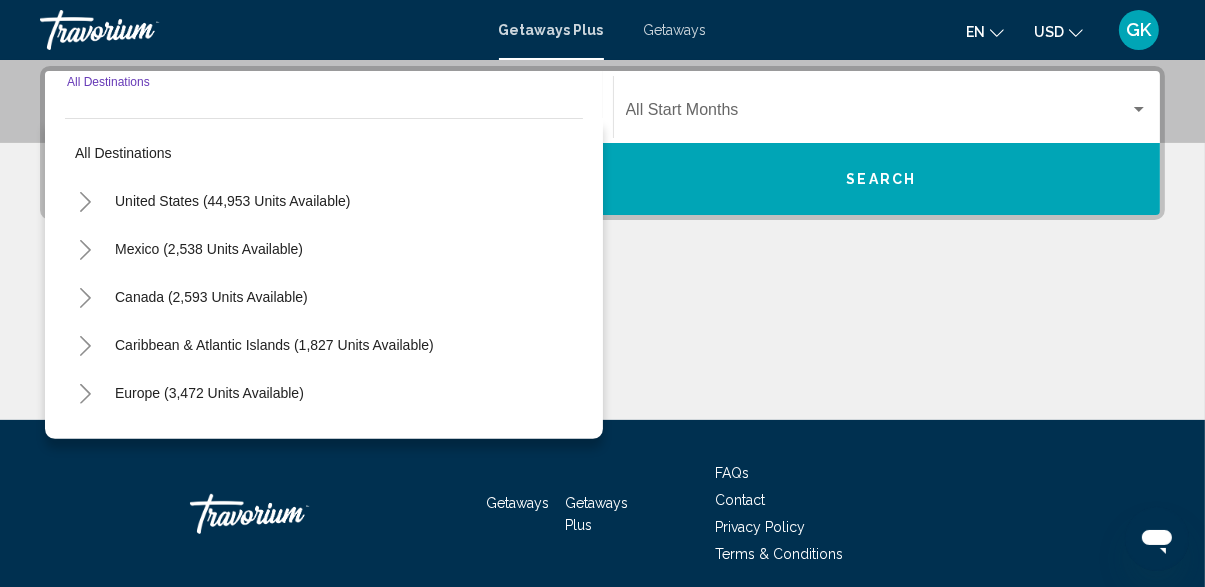 scroll, scrollTop: 457, scrollLeft: 0, axis: vertical 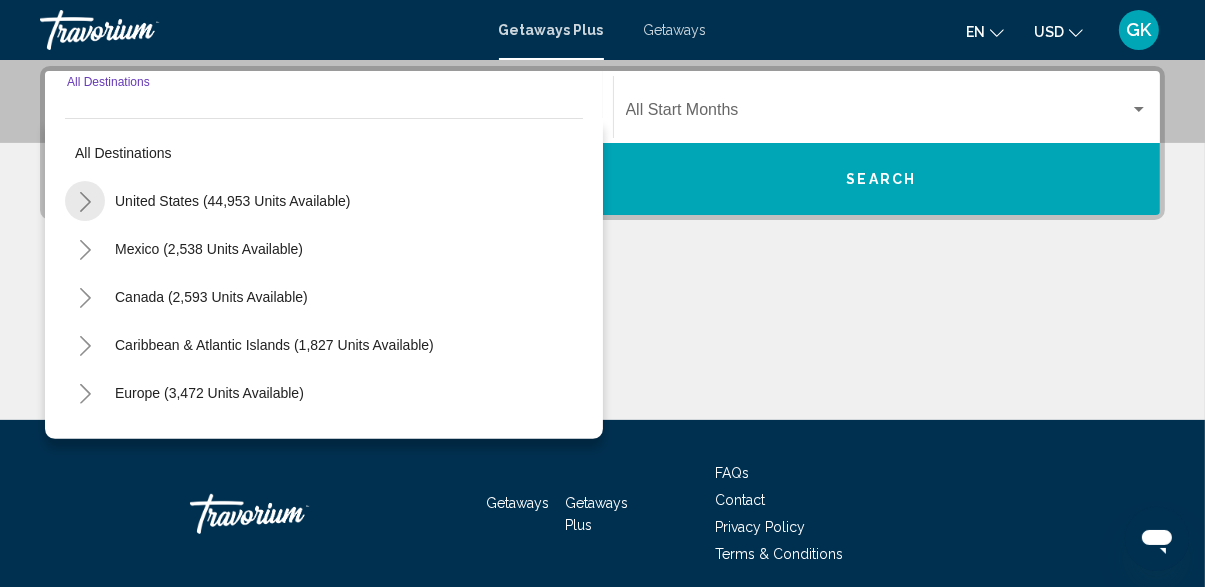 click 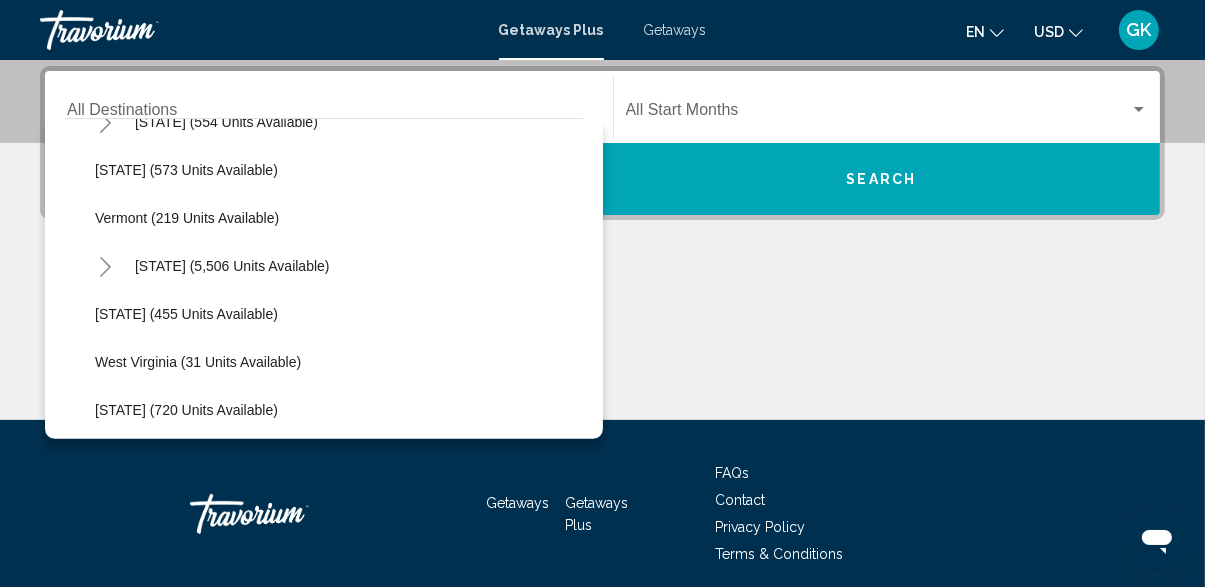 scroll, scrollTop: 1758, scrollLeft: 0, axis: vertical 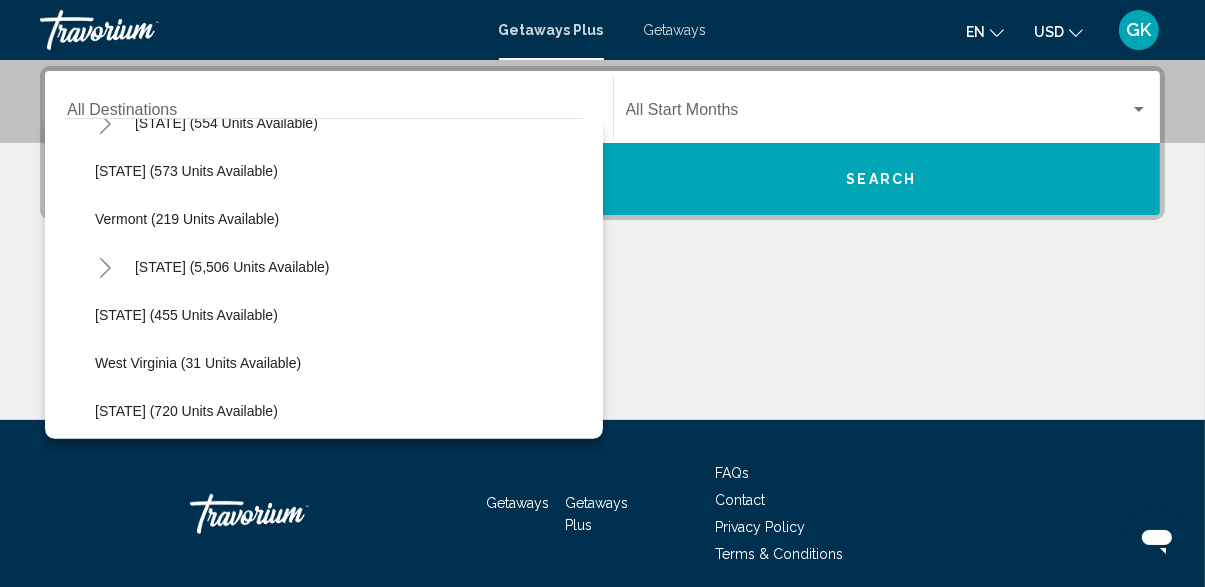 click 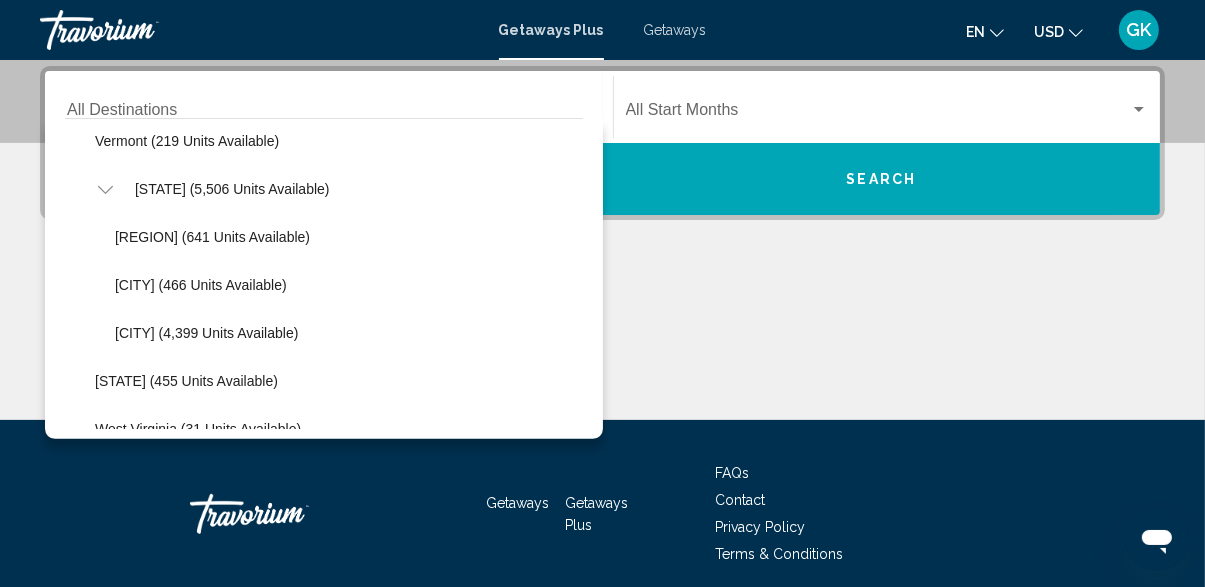 scroll, scrollTop: 1835, scrollLeft: 0, axis: vertical 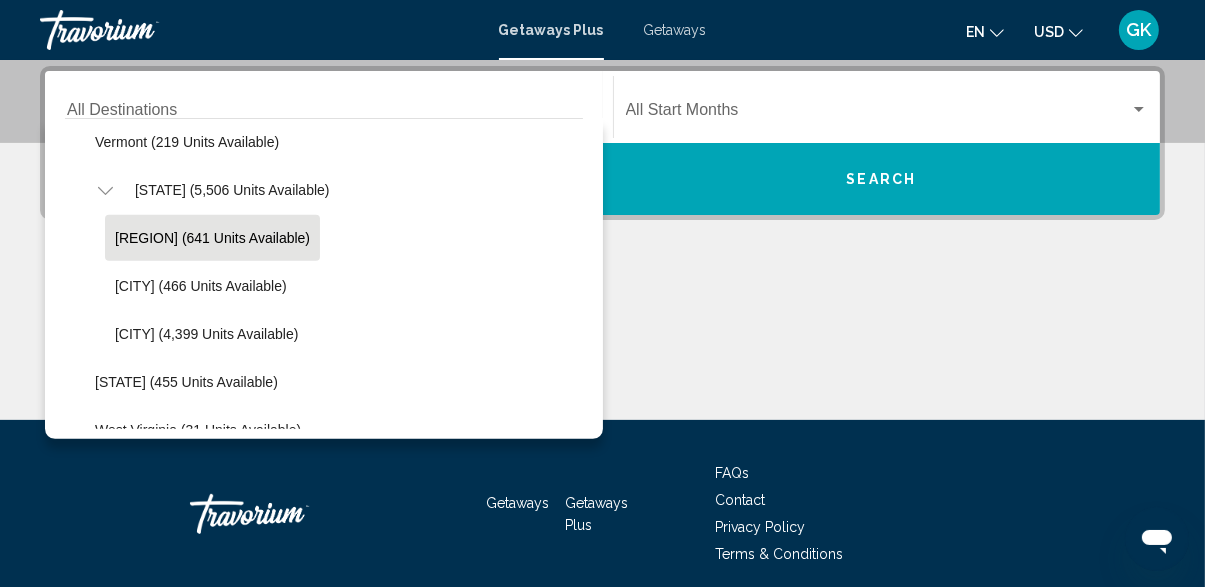 click on "[REGION] (641 units available)" 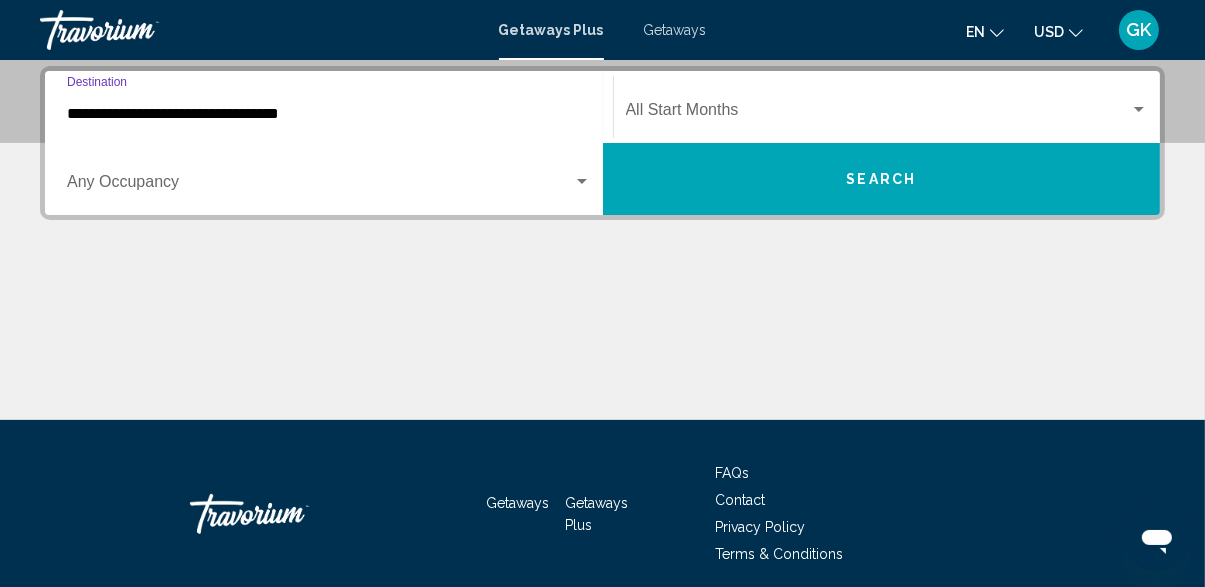 click at bounding box center (320, 186) 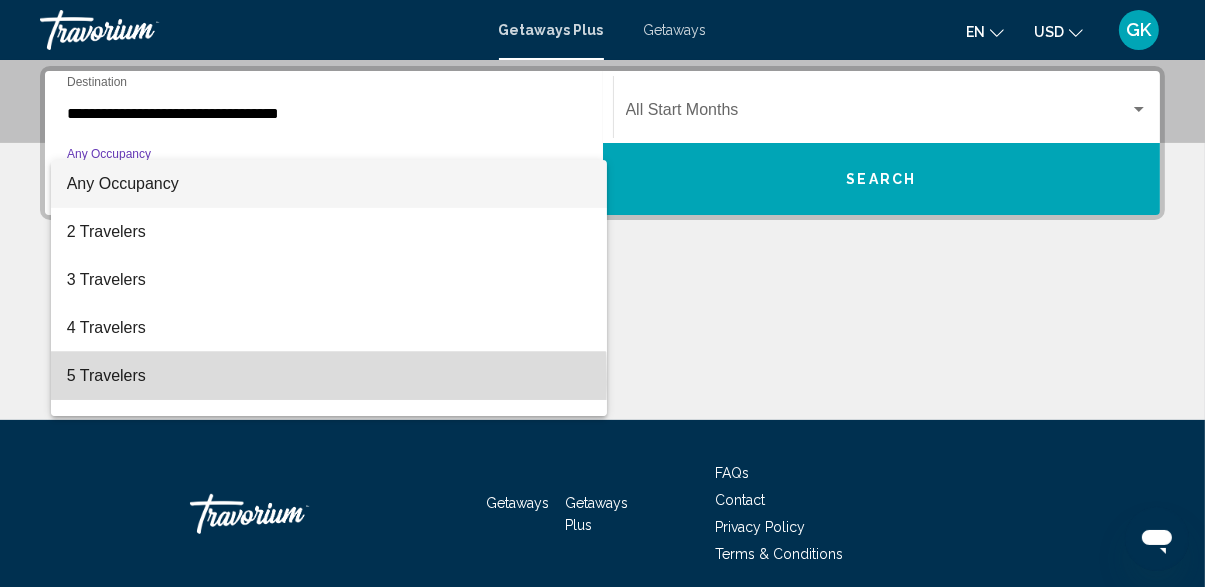 click on "5 Travelers" at bounding box center (329, 376) 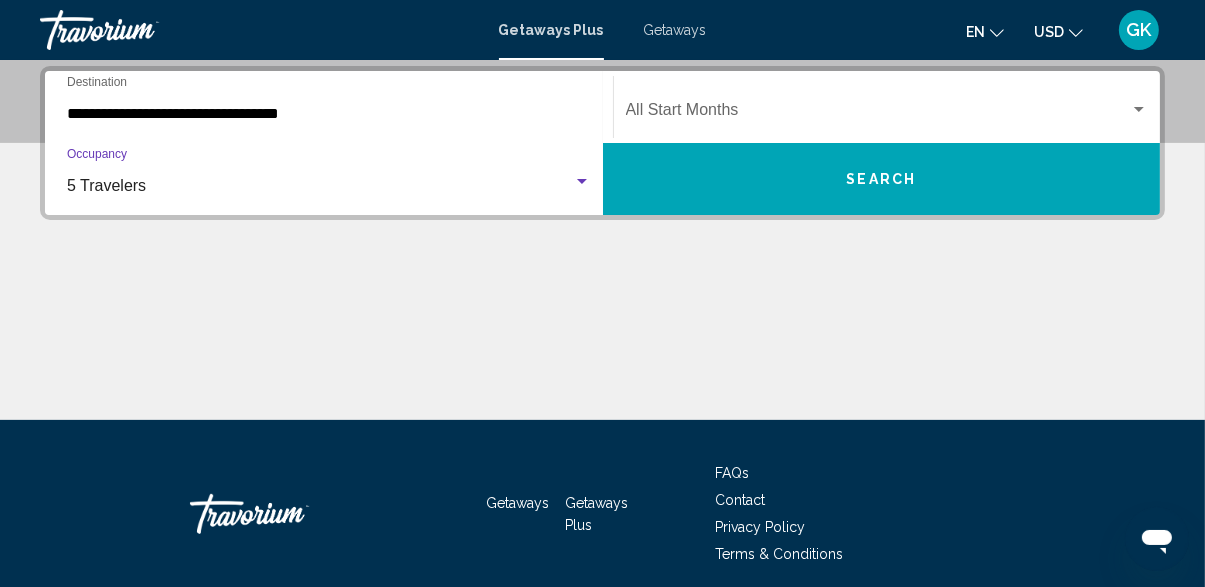click at bounding box center (878, 114) 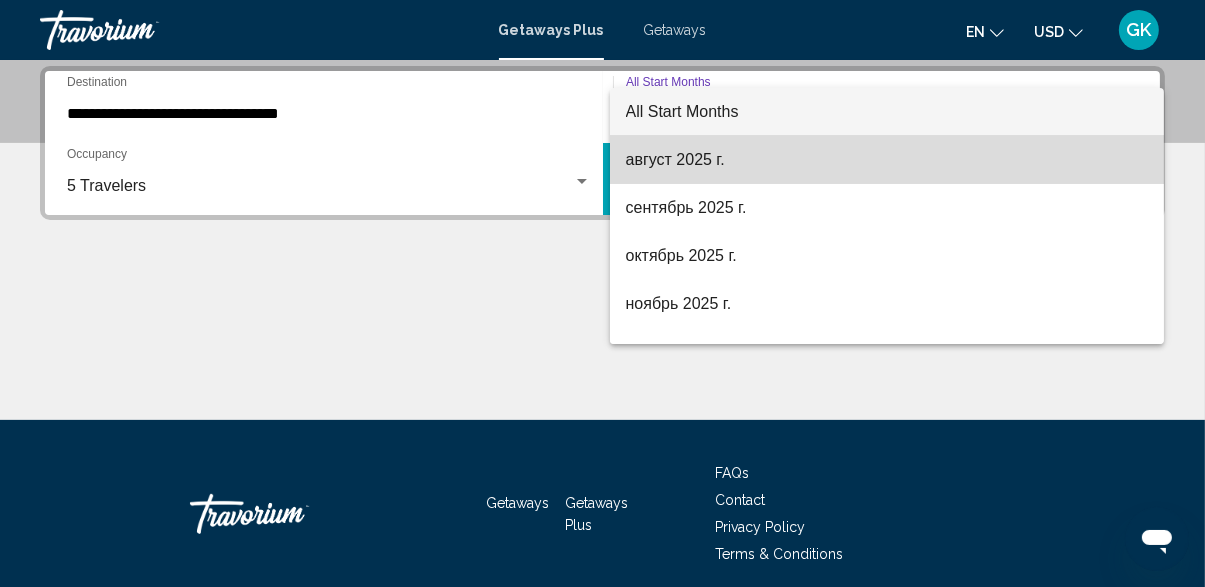 click on "август 2025 г." at bounding box center [887, 160] 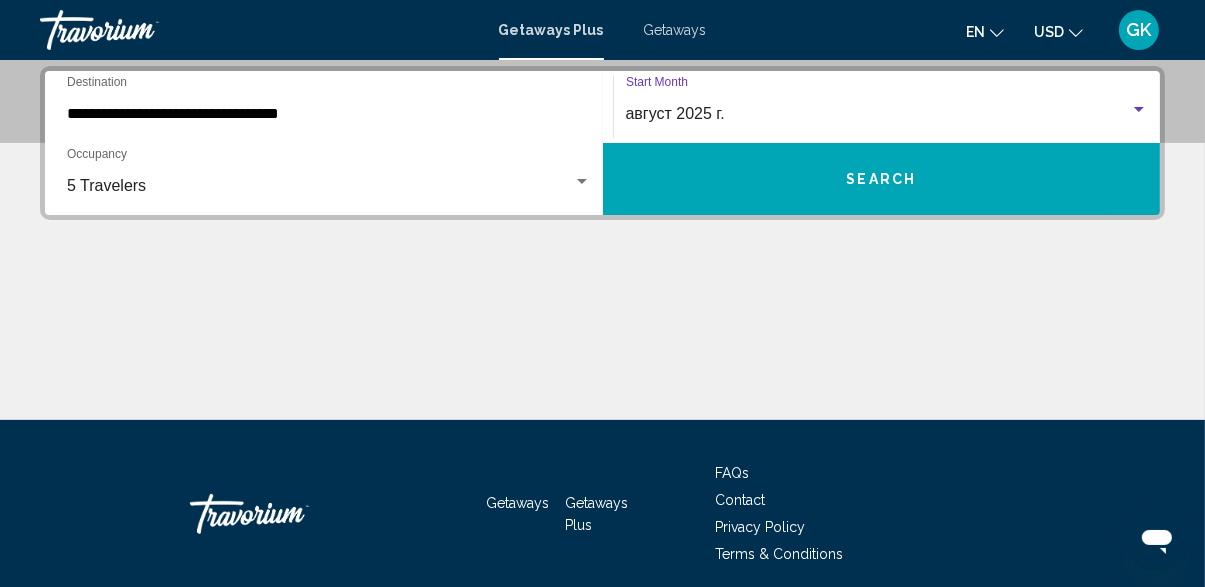 click on "Search" at bounding box center [882, 179] 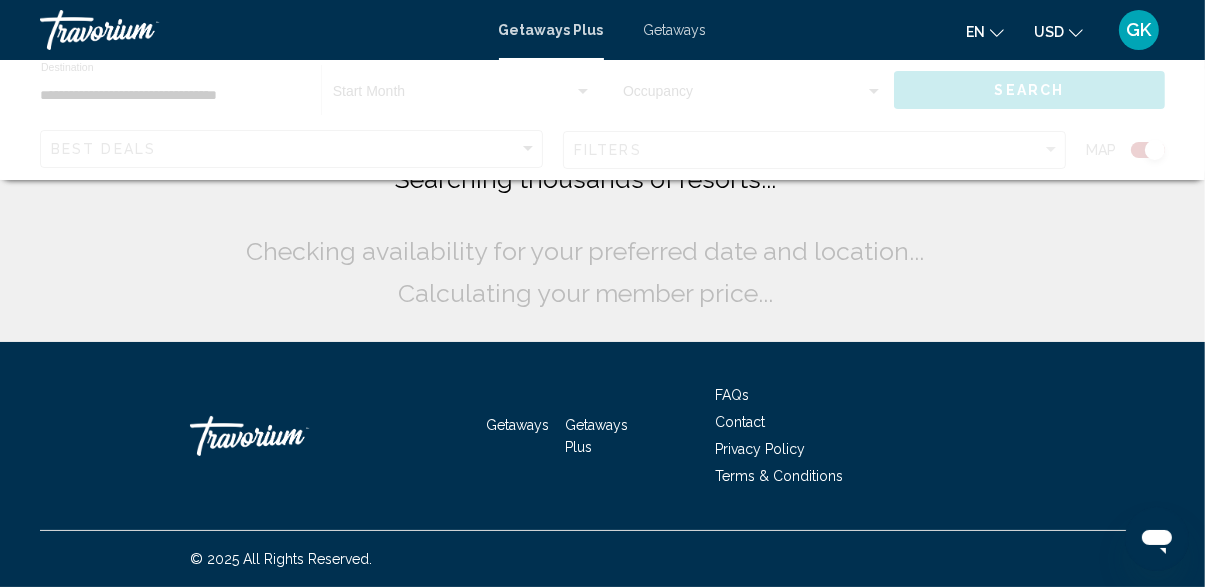 scroll, scrollTop: 0, scrollLeft: 0, axis: both 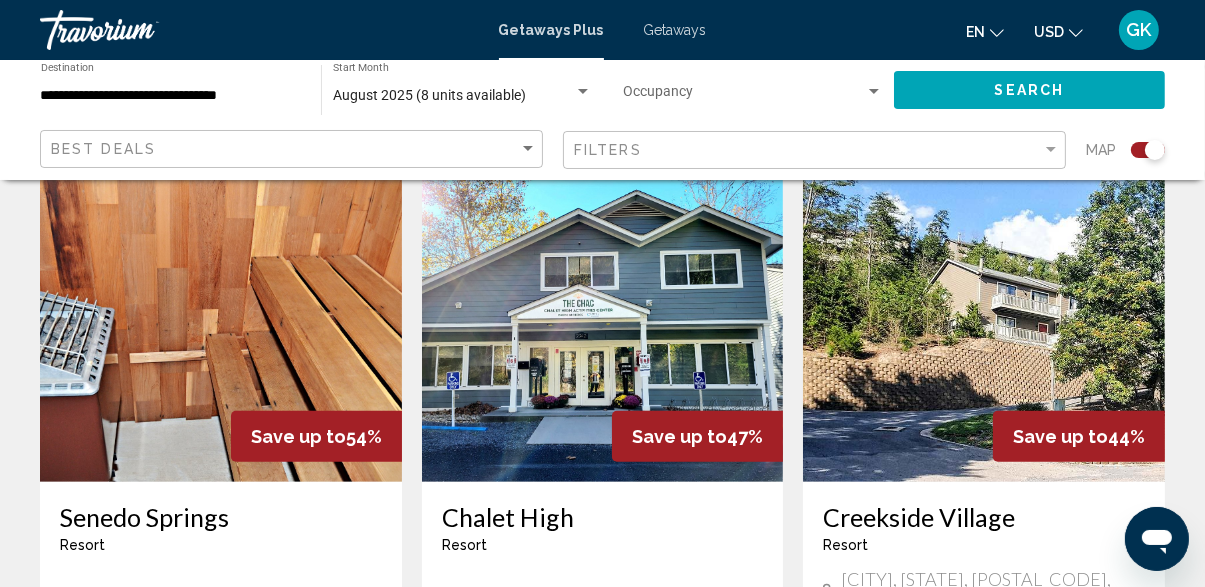 click at bounding box center (221, 322) 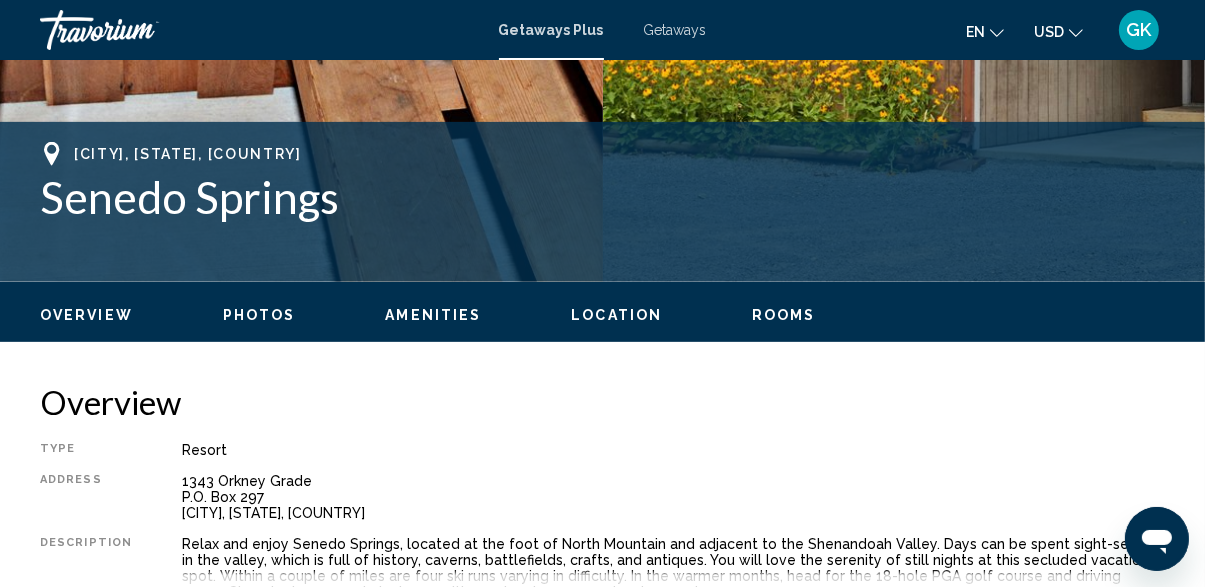 scroll, scrollTop: 241, scrollLeft: 0, axis: vertical 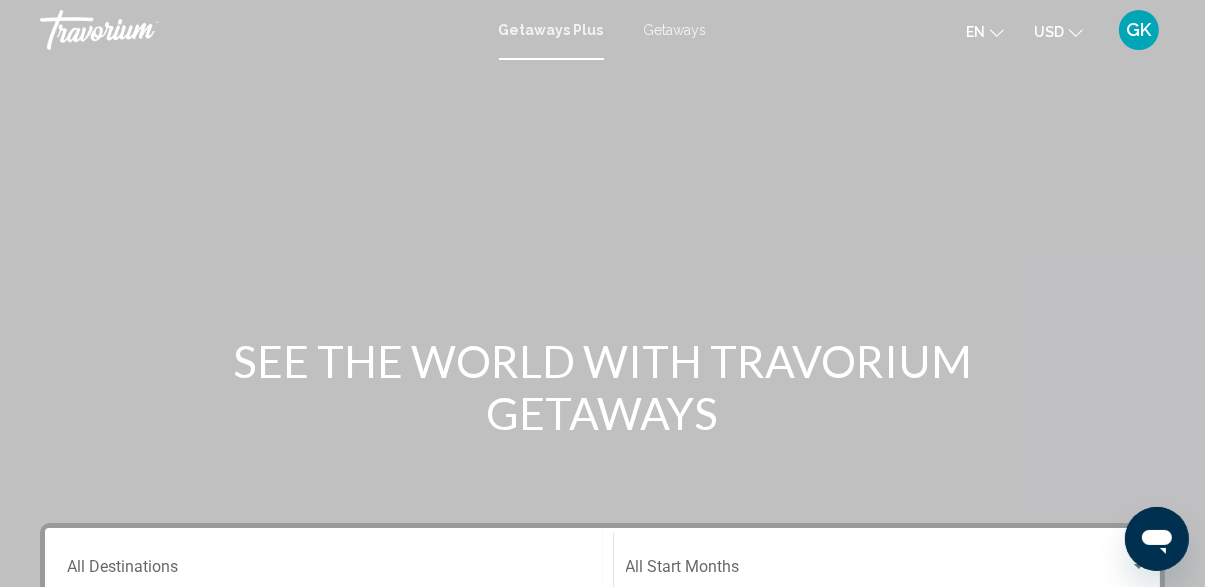 click on "Getaways" at bounding box center (675, 30) 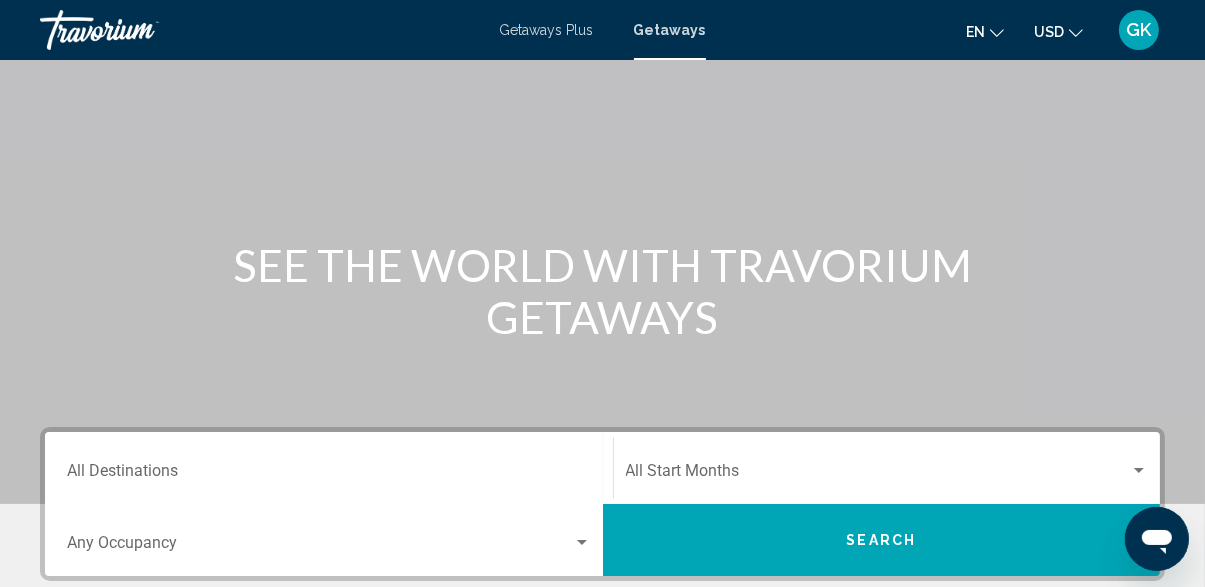 scroll, scrollTop: 111, scrollLeft: 0, axis: vertical 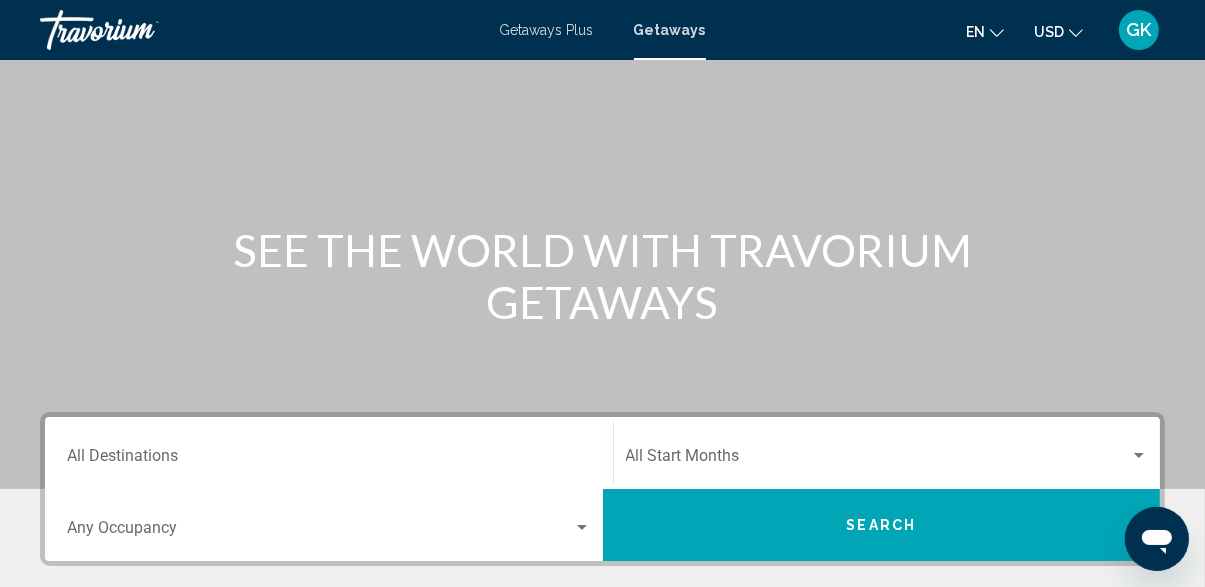 click on "Destination All Destinations" at bounding box center [329, 460] 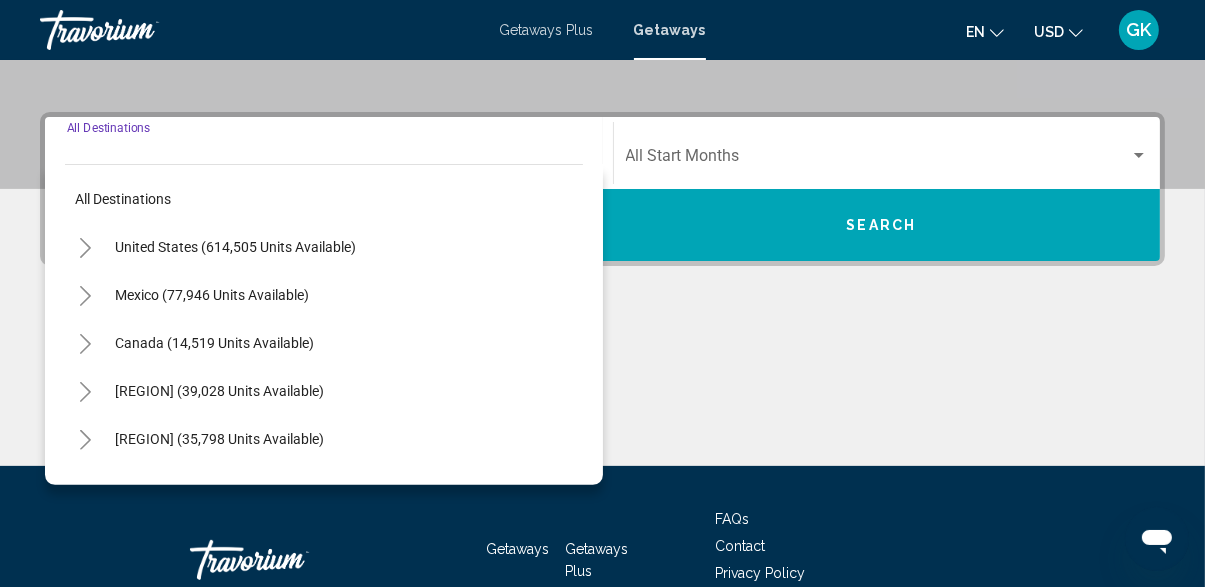 scroll, scrollTop: 440, scrollLeft: 0, axis: vertical 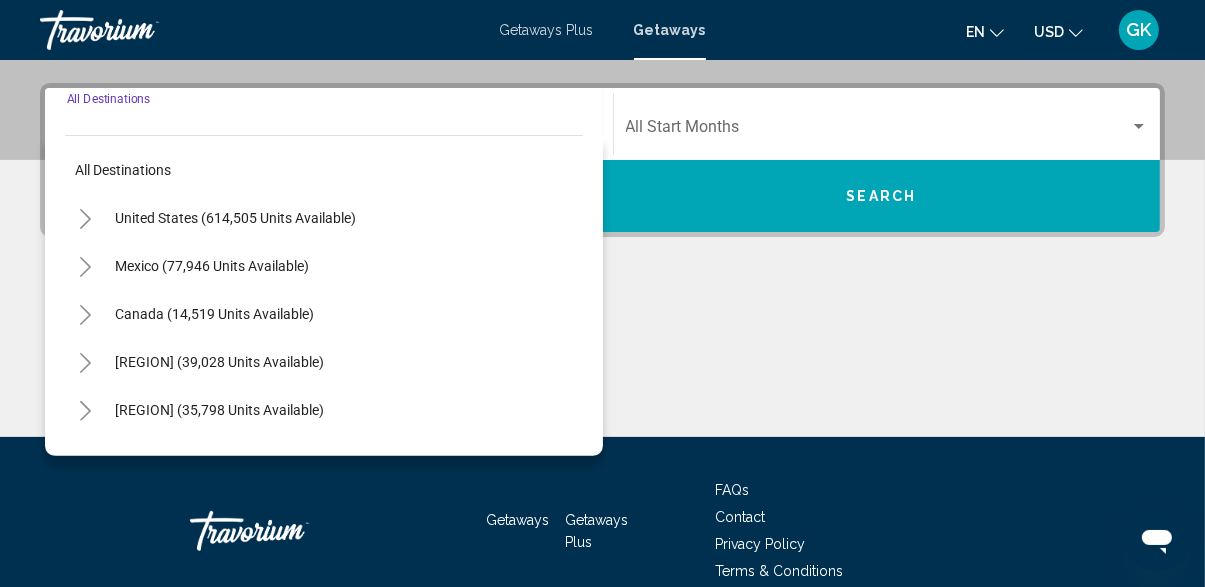 click 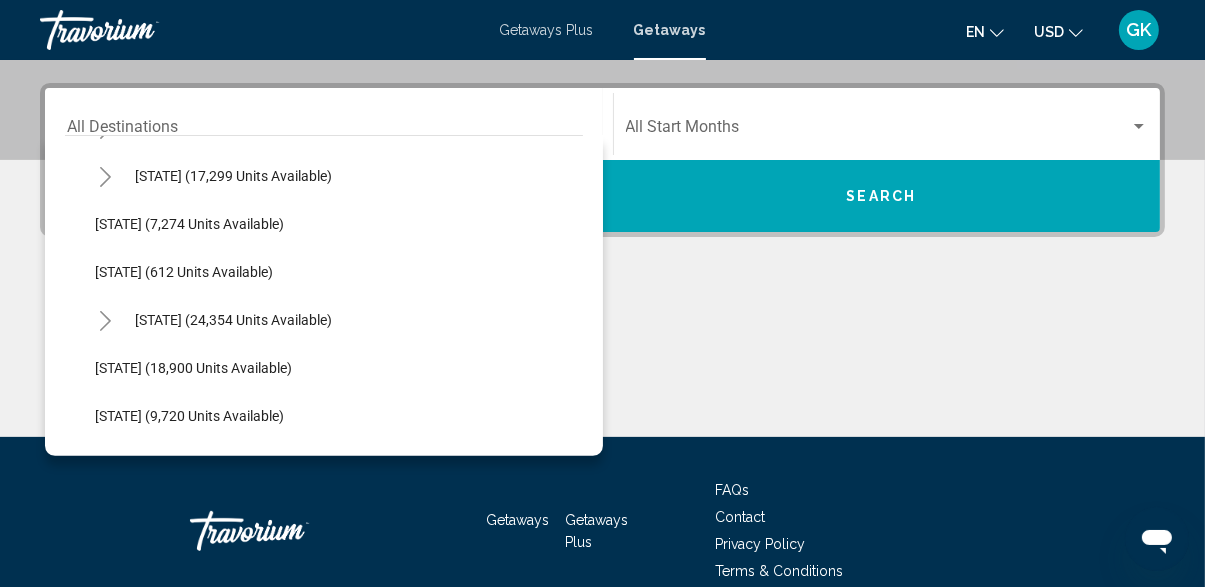 scroll, scrollTop: 1867, scrollLeft: 0, axis: vertical 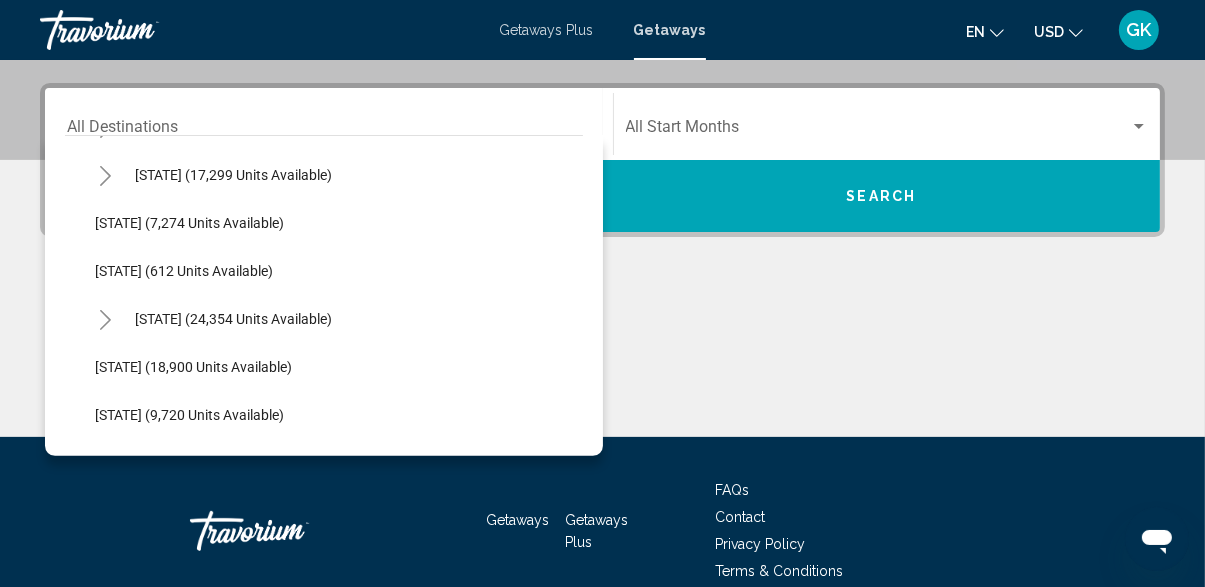 click 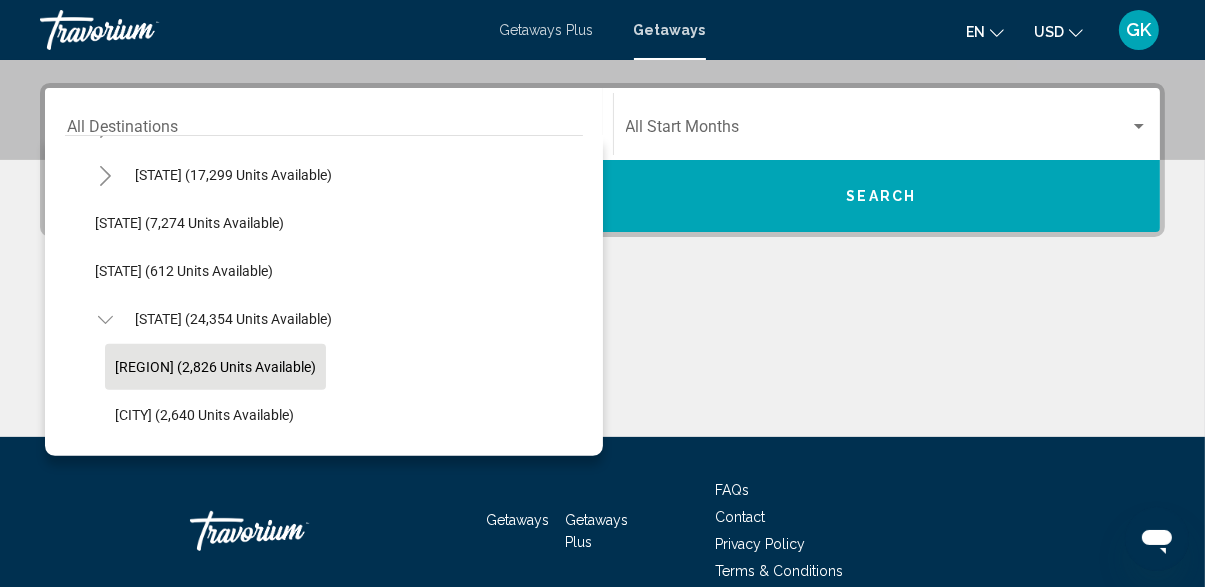 click on "[REGION] (2,826 units available)" 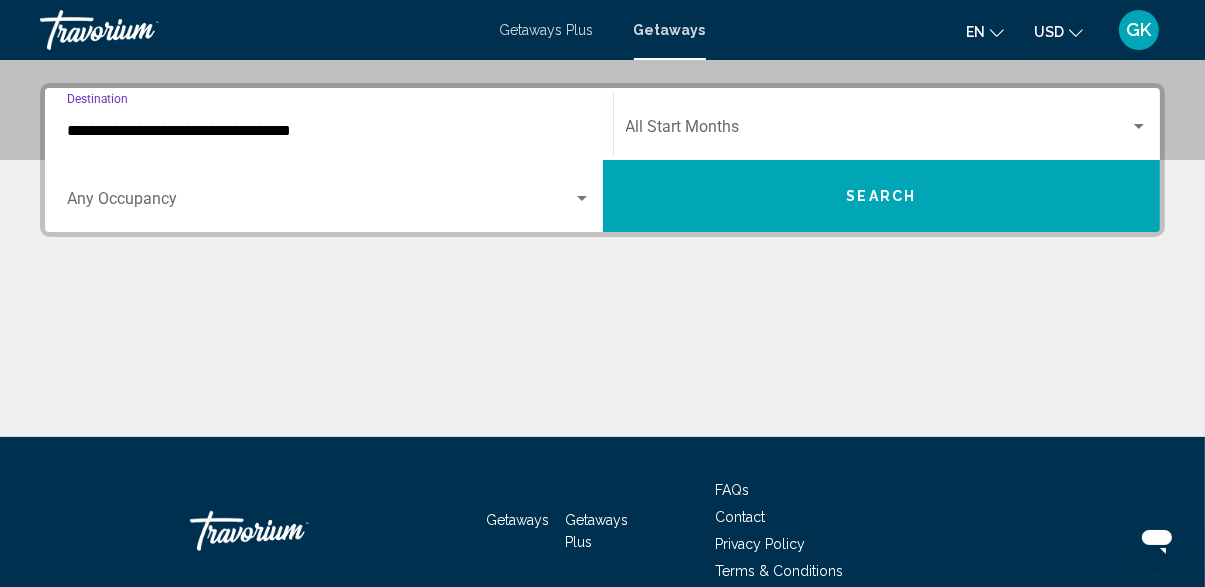 click at bounding box center (320, 203) 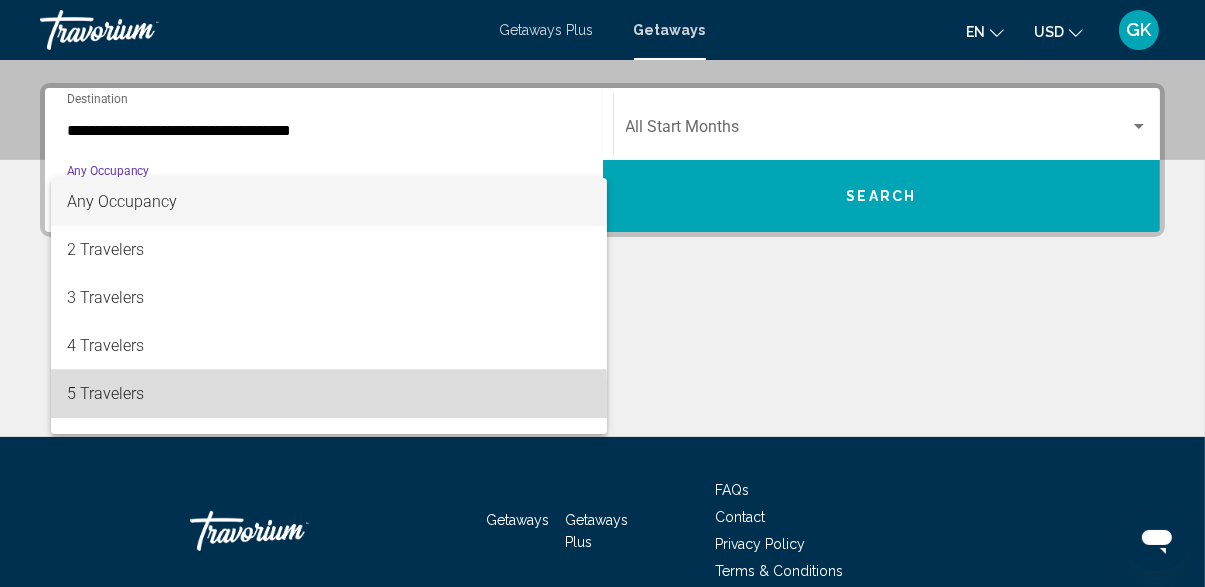 click on "5 Travelers" at bounding box center (329, 394) 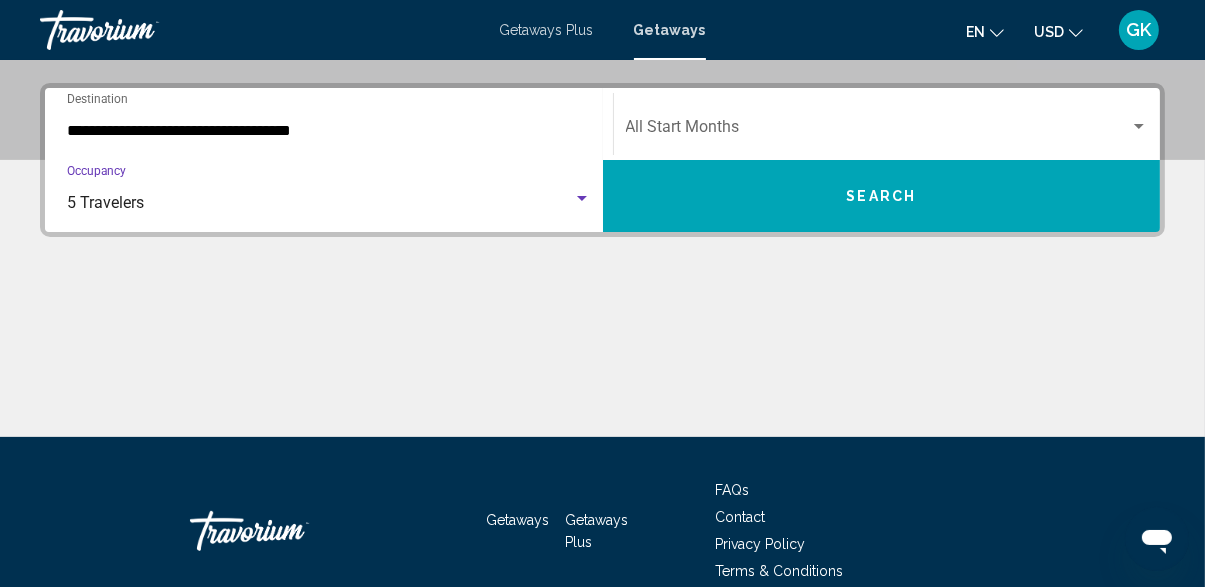 click at bounding box center [878, 131] 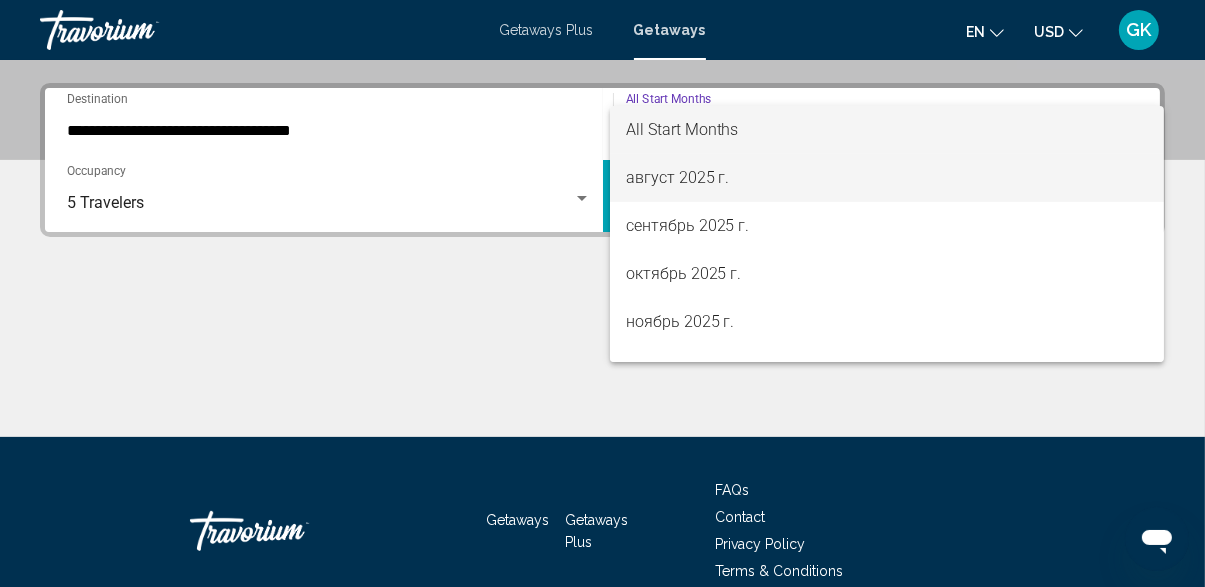 click on "август 2025 г." at bounding box center (887, 178) 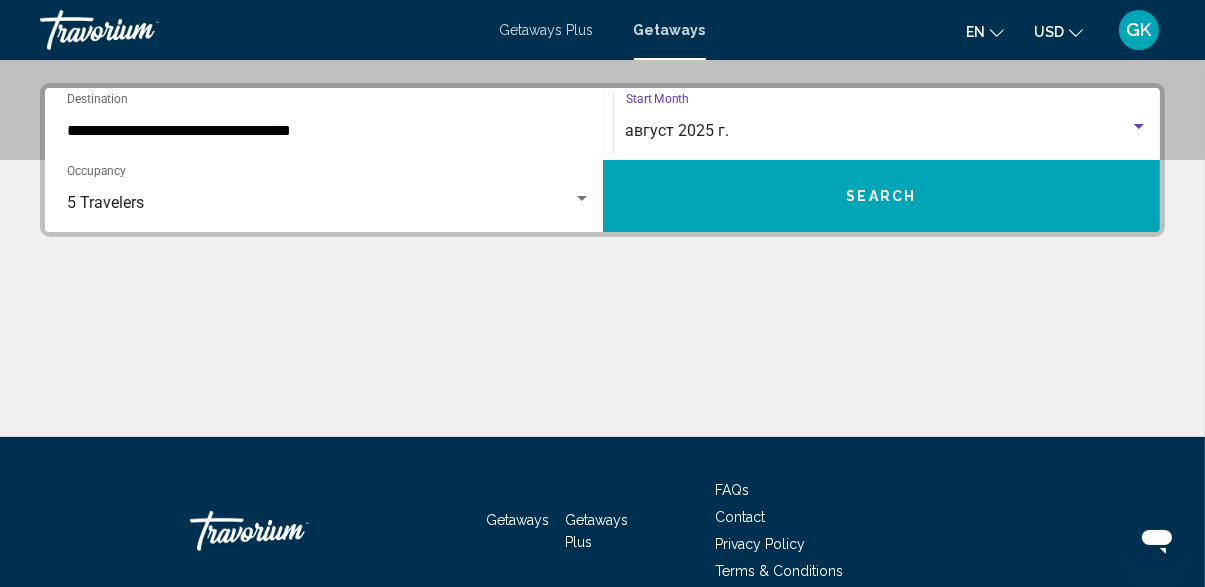click on "Search" at bounding box center (882, 196) 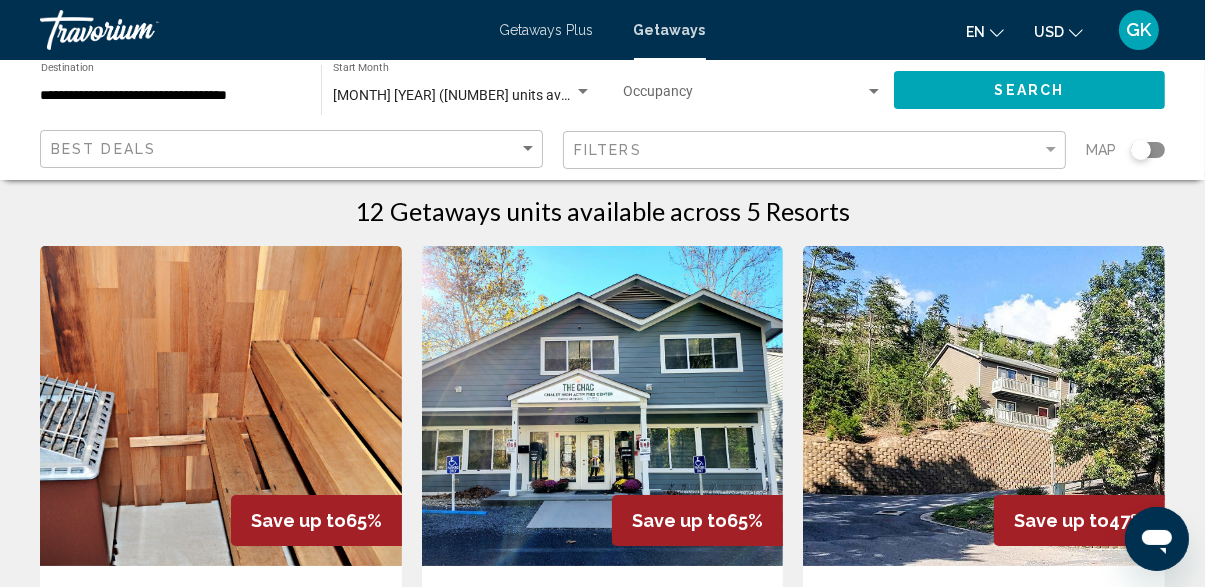 scroll, scrollTop: 0, scrollLeft: 0, axis: both 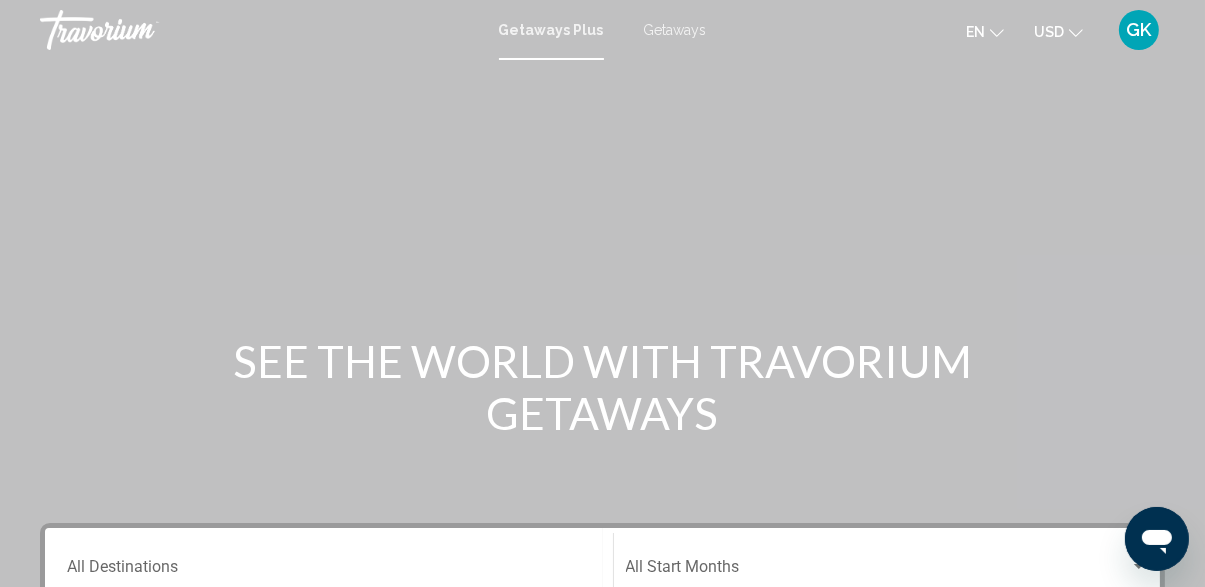 click at bounding box center (140, 30) 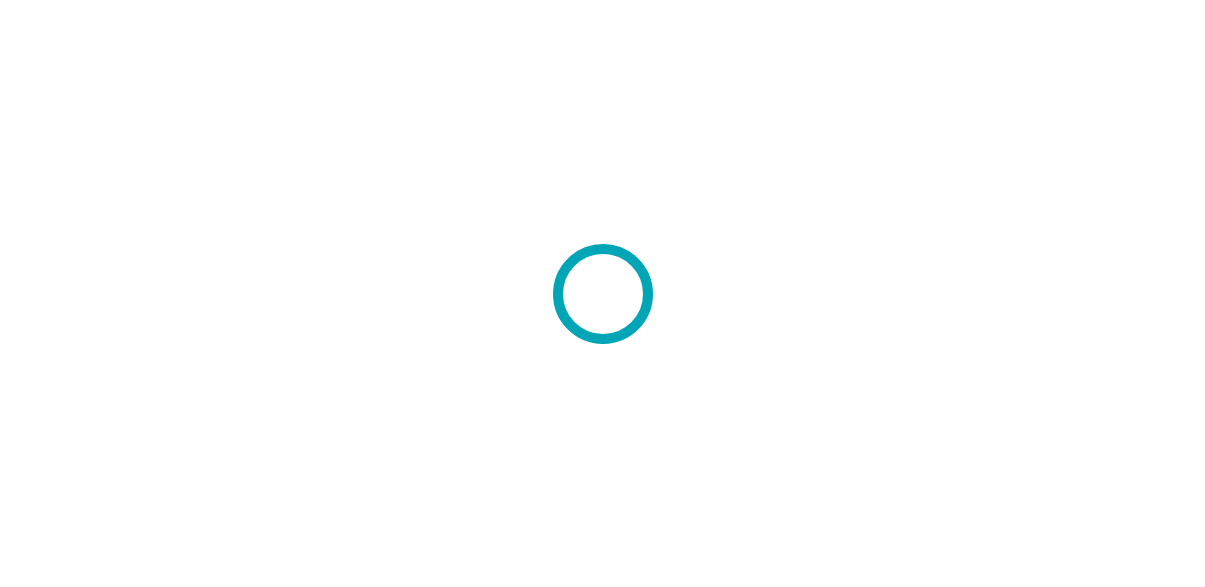 scroll, scrollTop: 0, scrollLeft: 0, axis: both 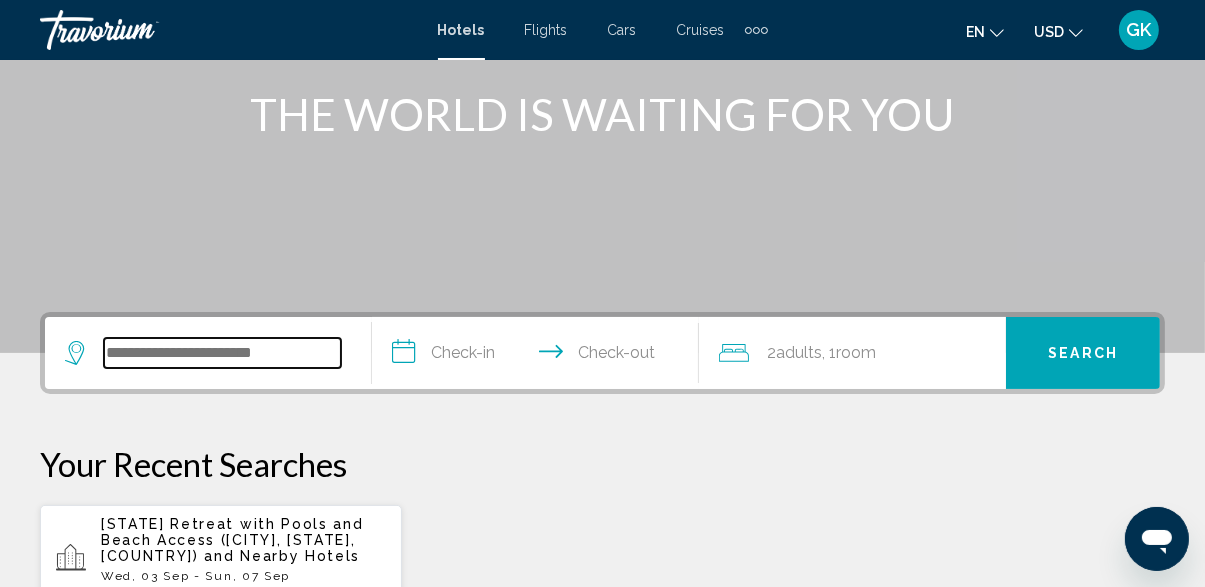 click at bounding box center [222, 353] 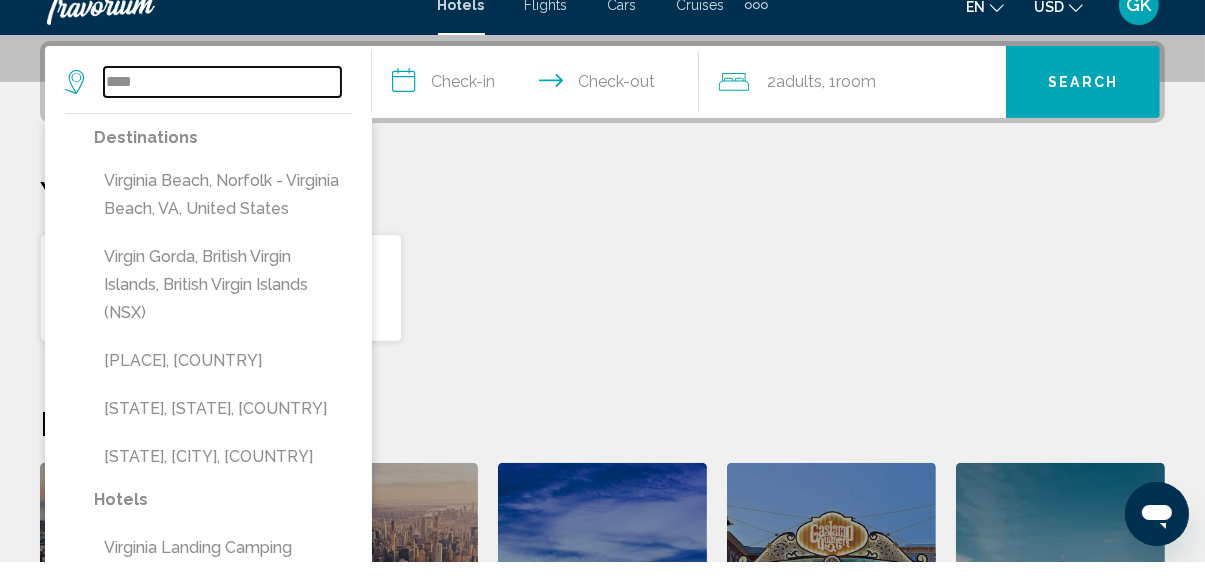 scroll, scrollTop: 493, scrollLeft: 0, axis: vertical 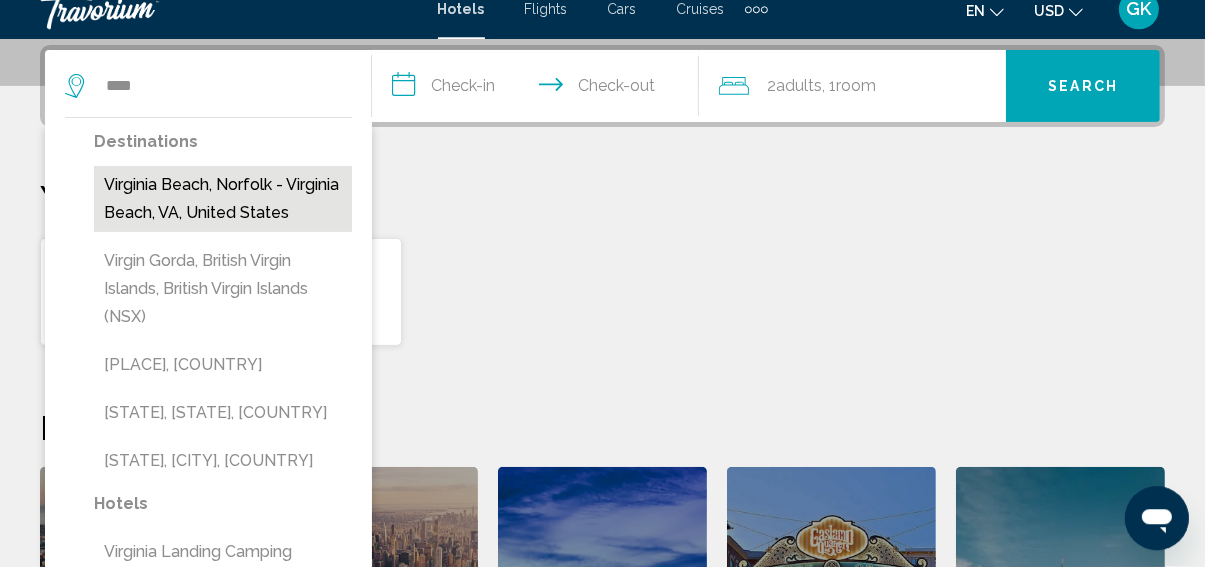 click on "Virginia Beach, Norfolk - Virginia Beach, VA, United States" at bounding box center [223, 220] 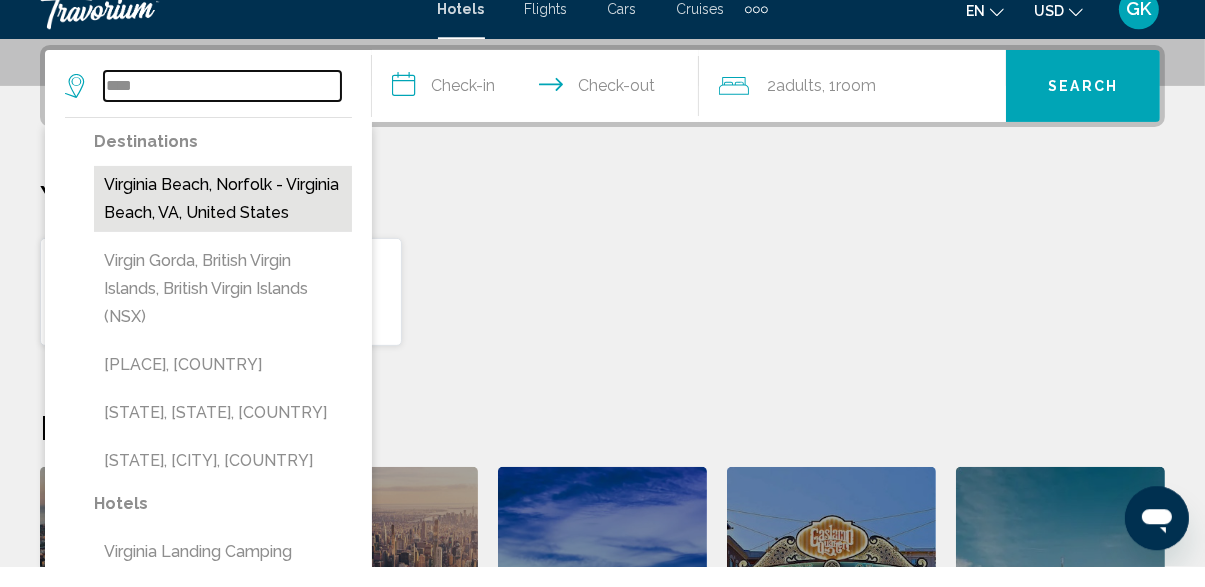 type on "**********" 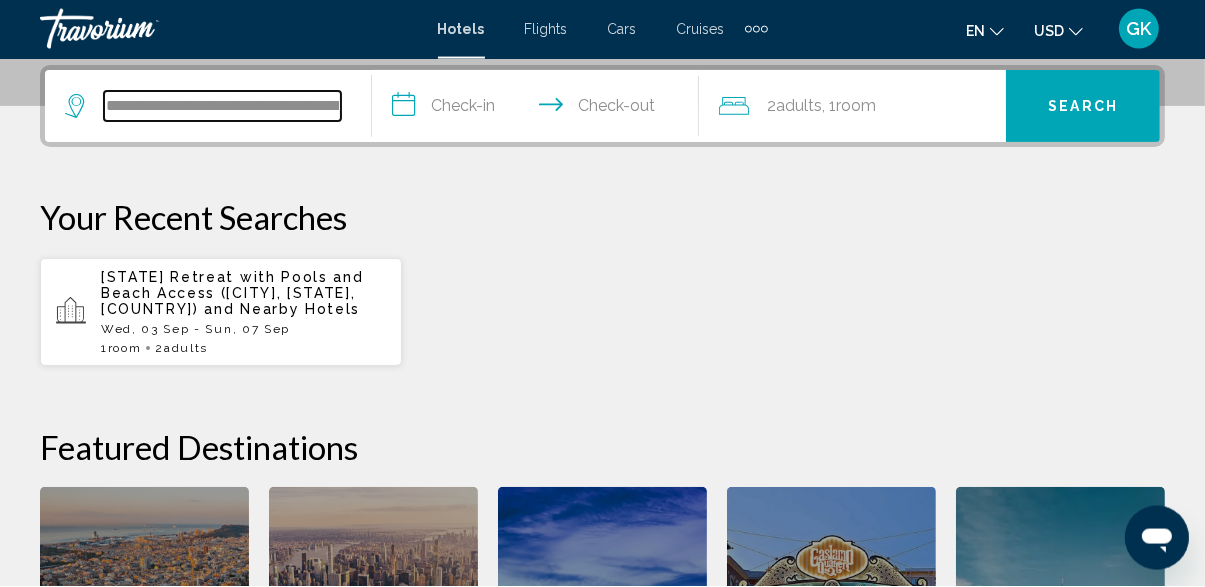 scroll, scrollTop: 493, scrollLeft: 0, axis: vertical 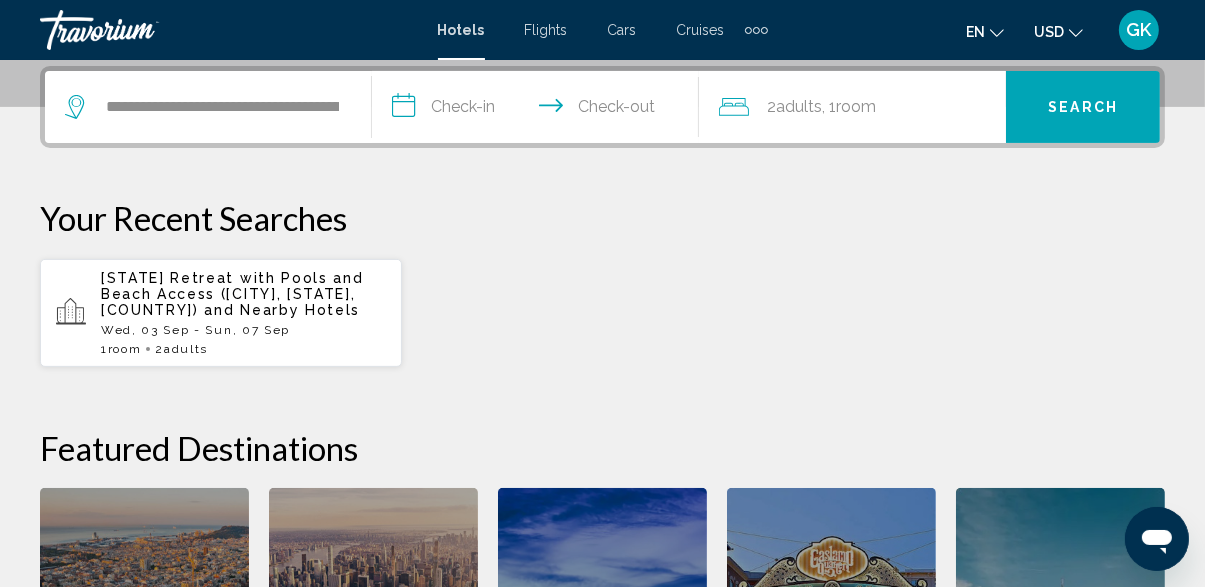 click on "**********" at bounding box center (539, 110) 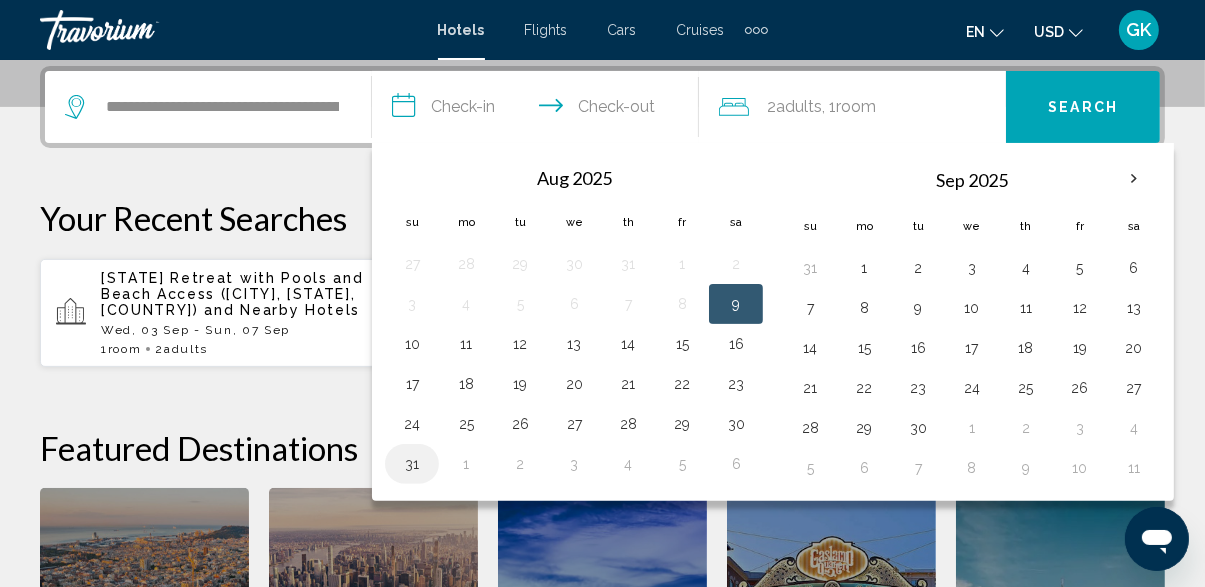 click on "31" at bounding box center (412, 464) 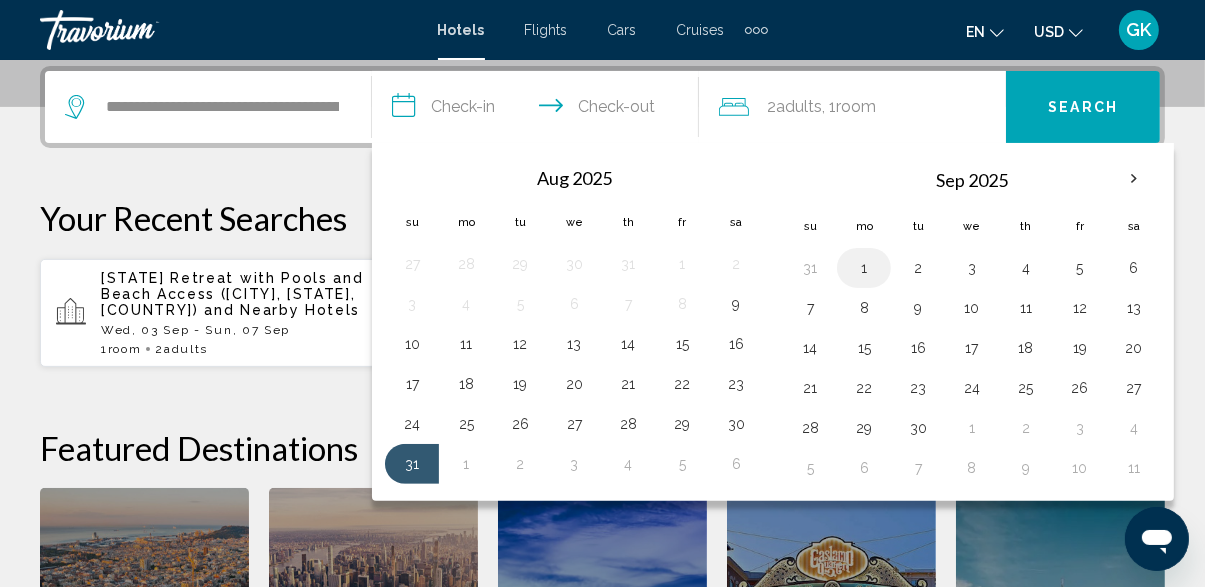 click on "1" at bounding box center [864, 268] 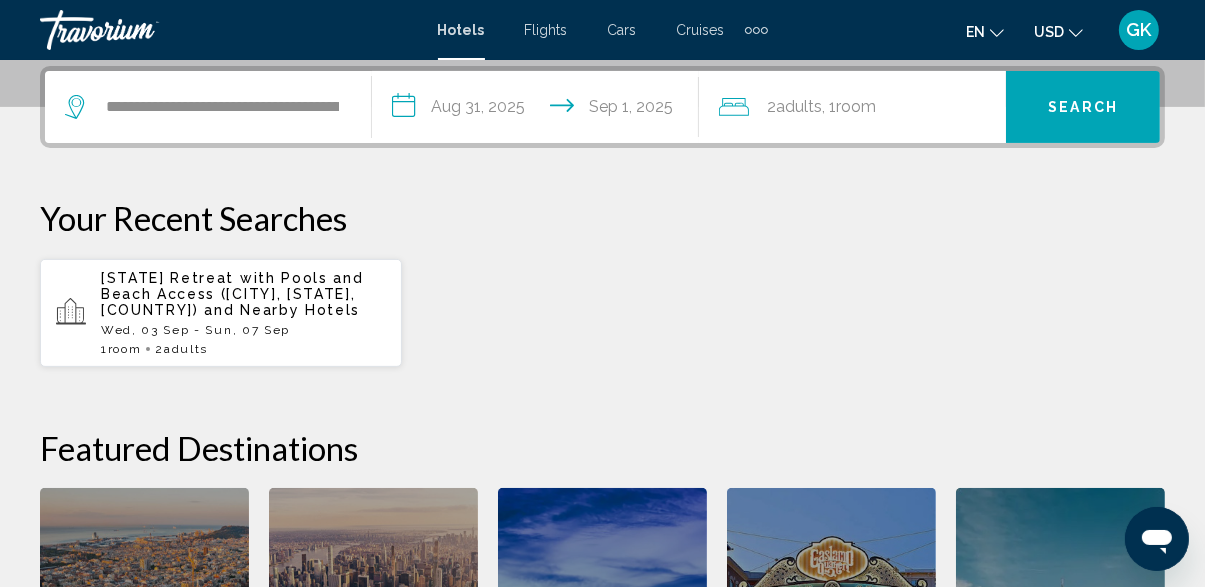 click on ", 1  Room rooms" 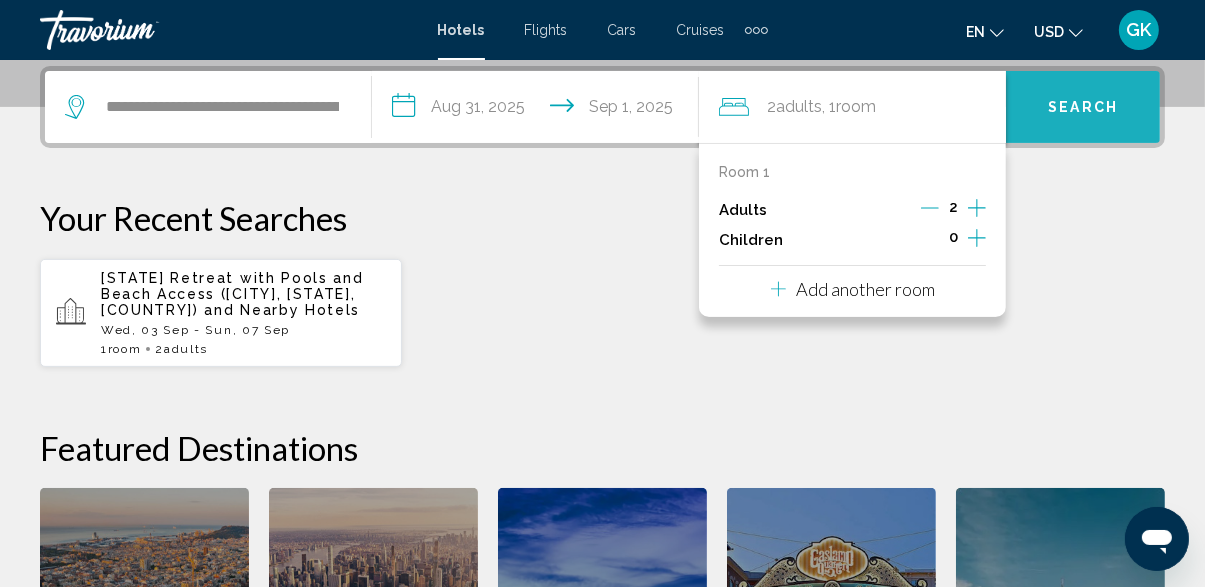 click on "Search" at bounding box center [1083, 108] 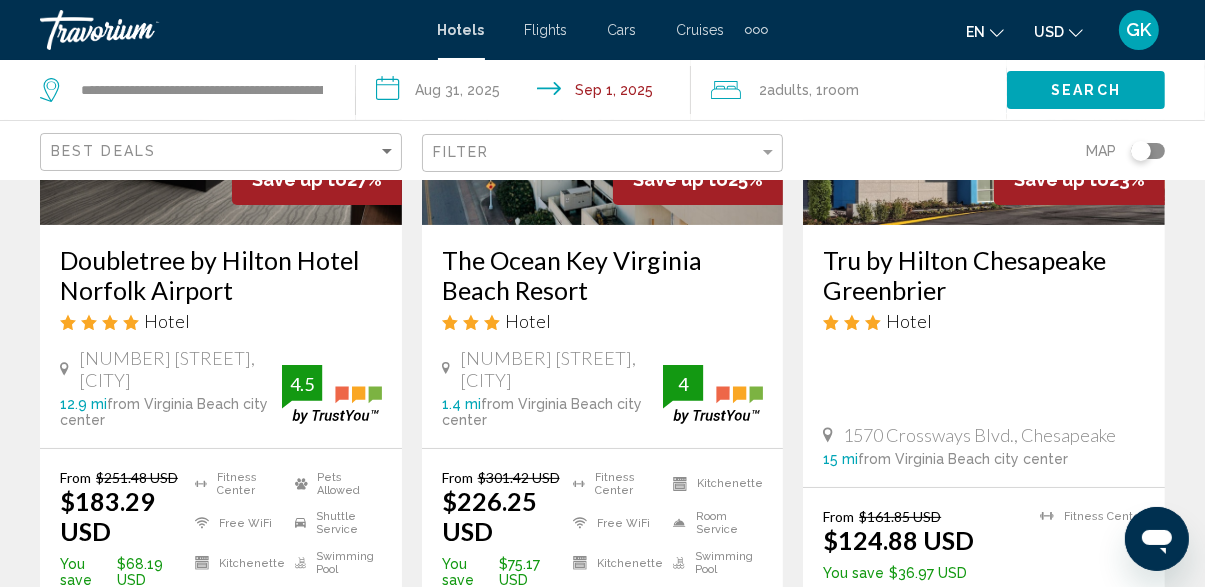 scroll, scrollTop: 343, scrollLeft: 0, axis: vertical 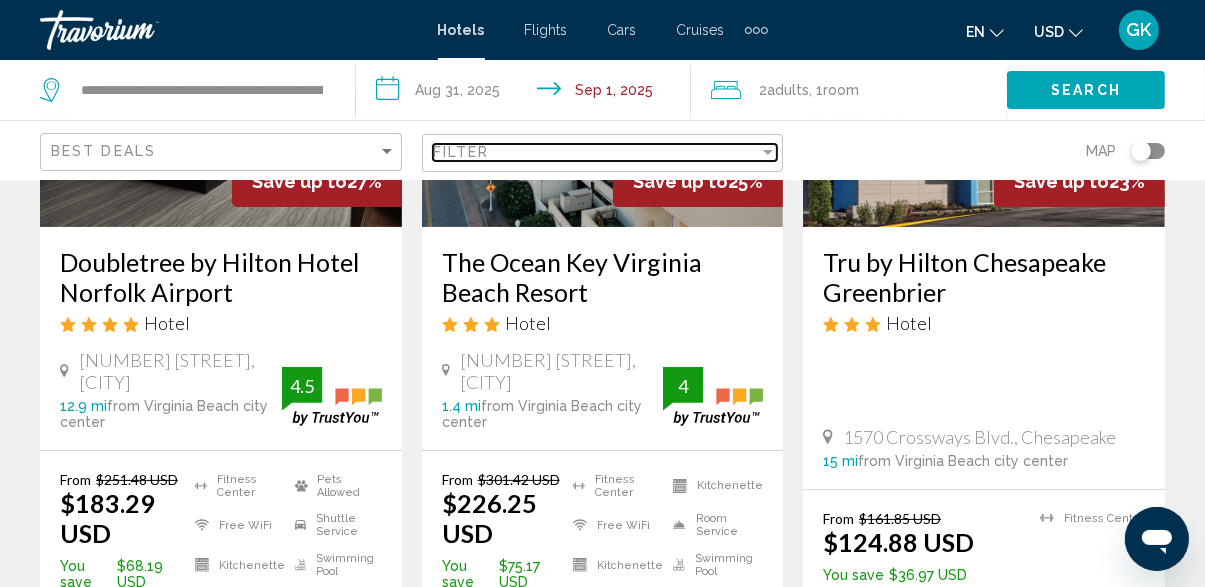 click on "Filter" at bounding box center (461, 152) 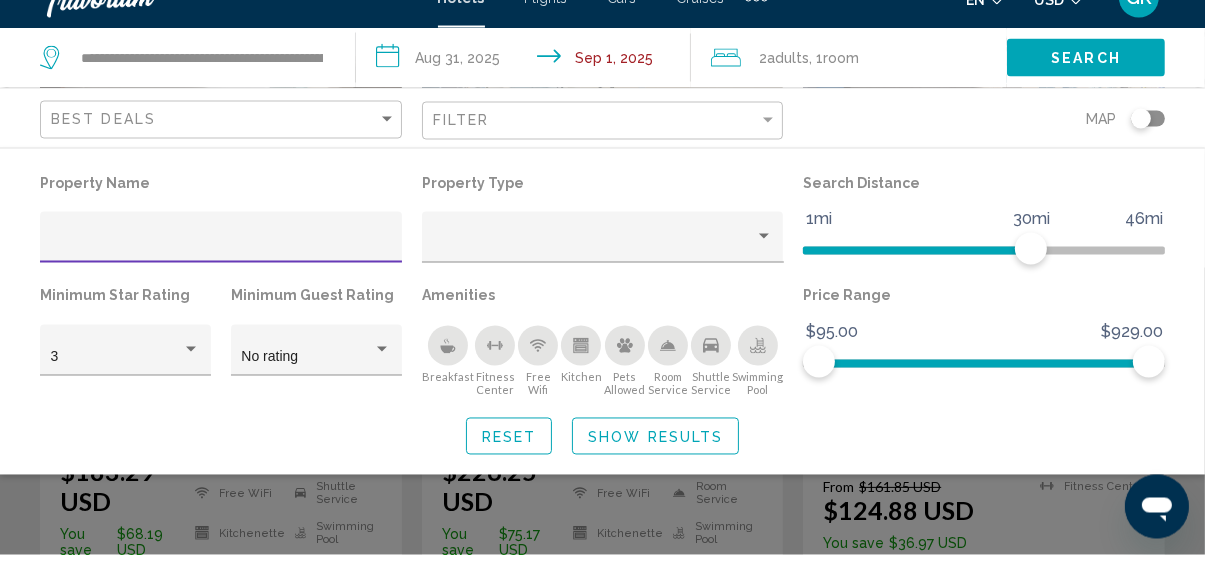 scroll, scrollTop: 343, scrollLeft: 0, axis: vertical 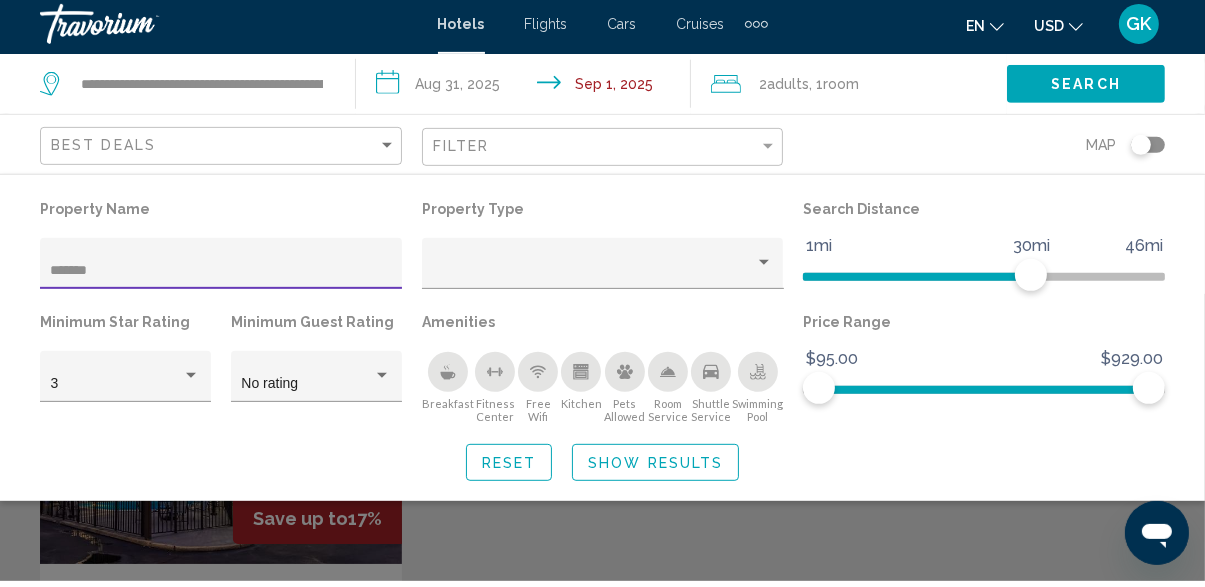 click on "Property Name" at bounding box center (221, 215) 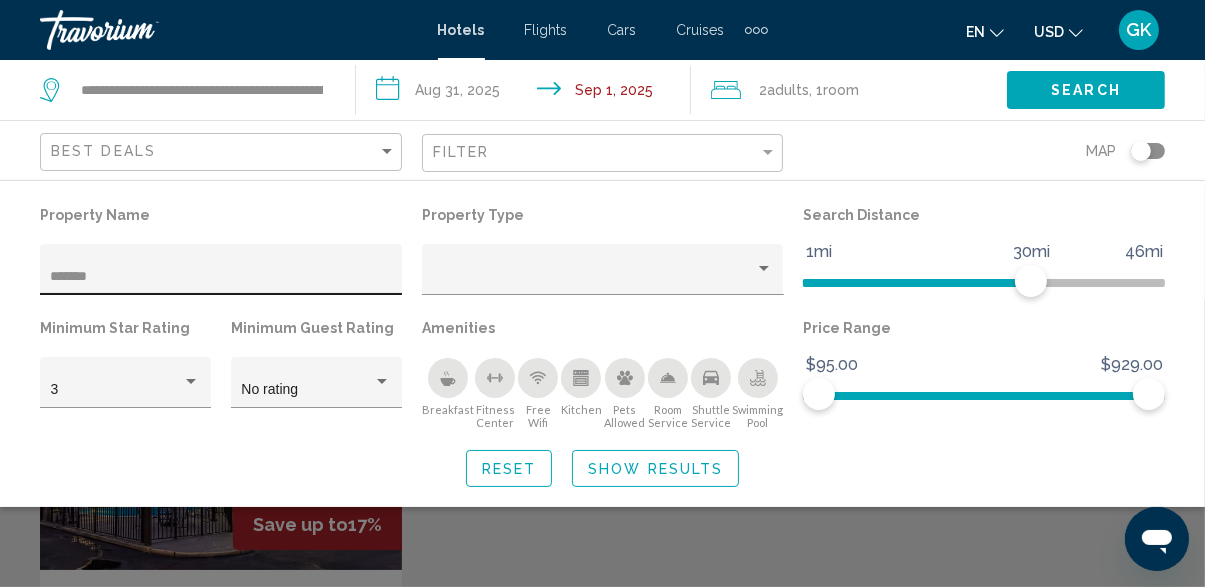 click on "*******" at bounding box center (221, 277) 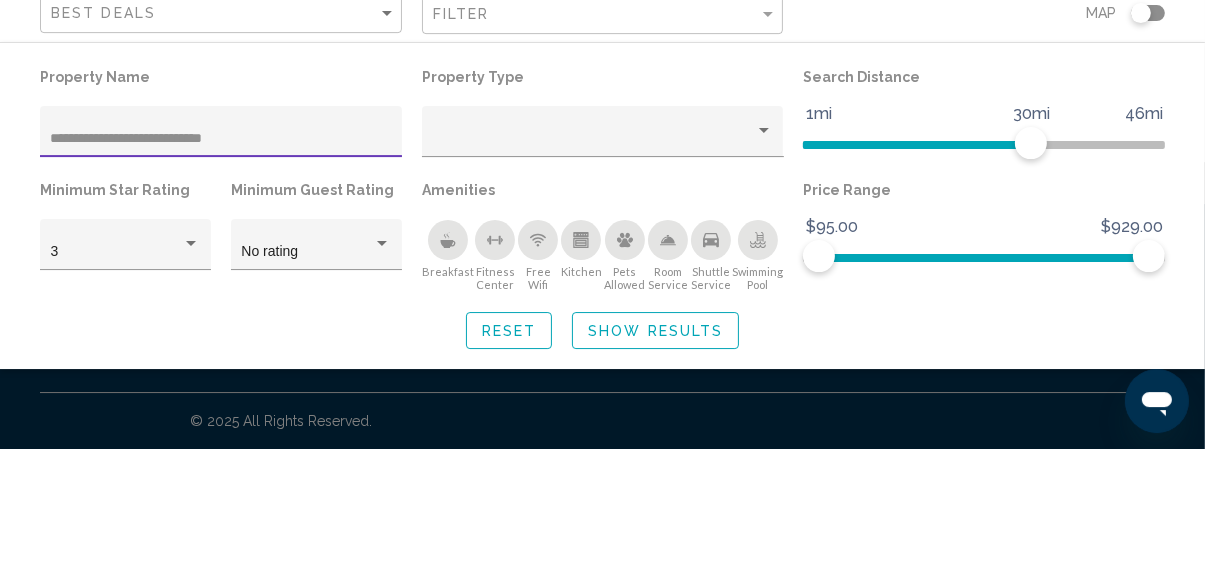 type on "**********" 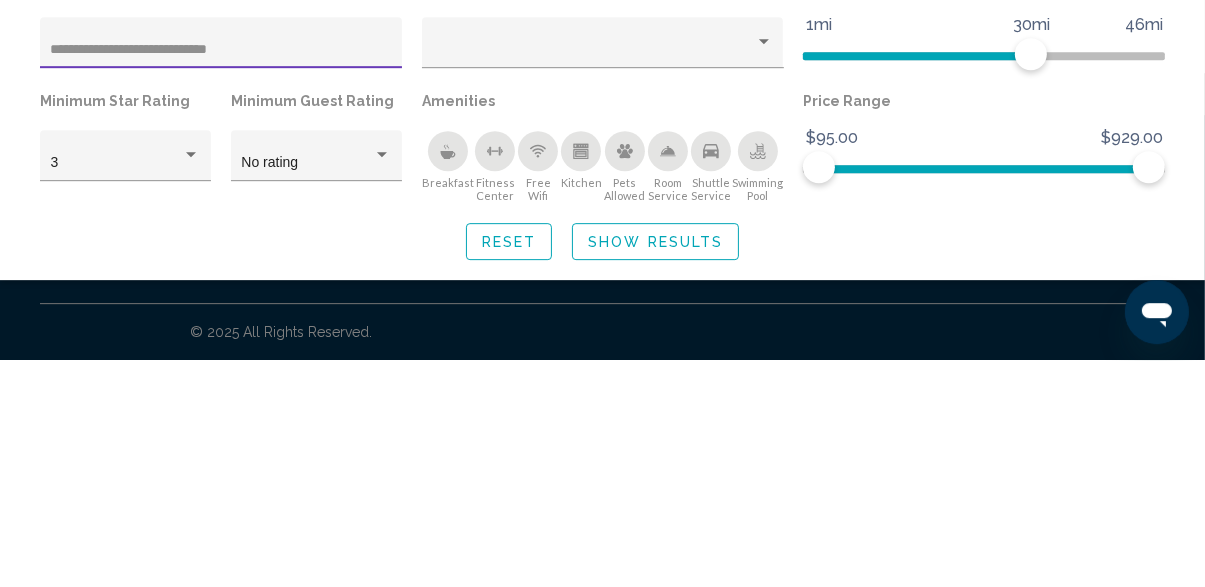 click on "Show Results" 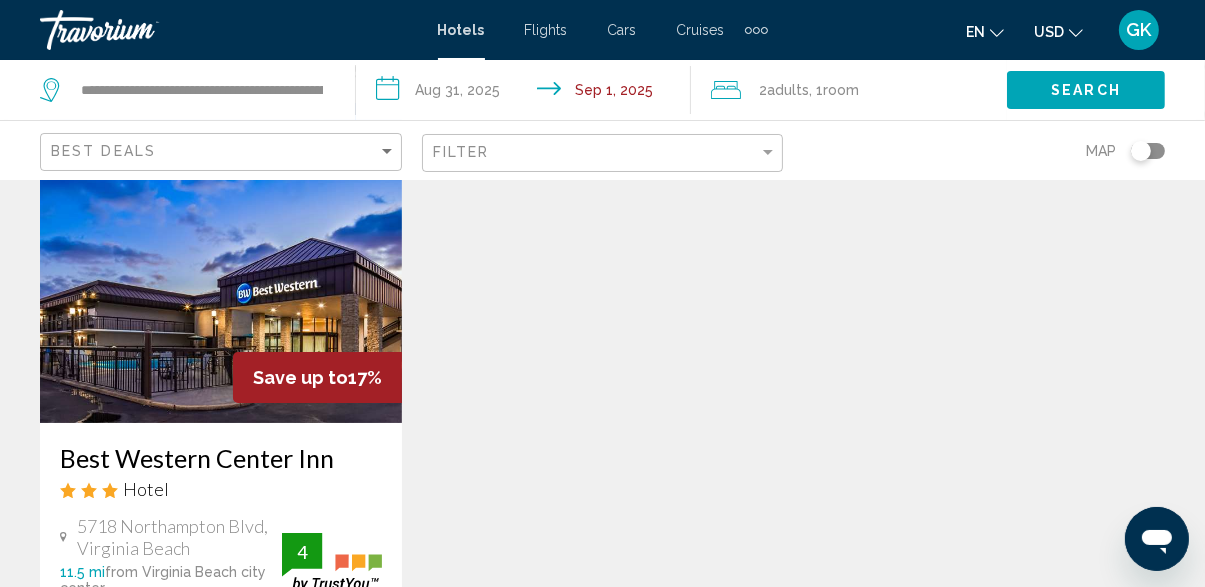 scroll, scrollTop: 132, scrollLeft: 0, axis: vertical 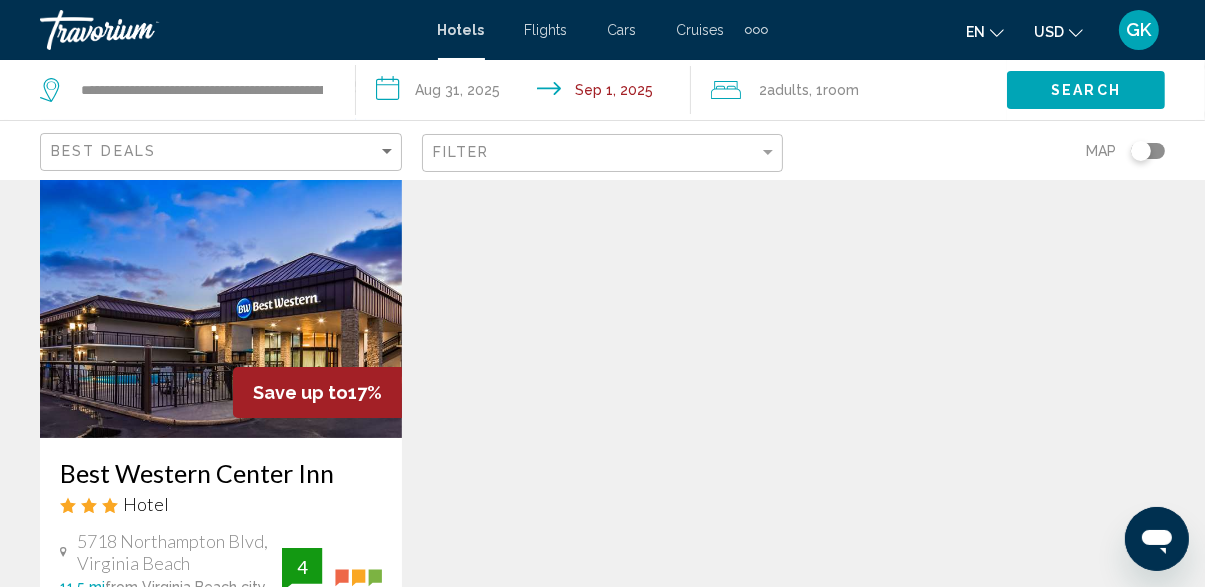 click at bounding box center (221, 278) 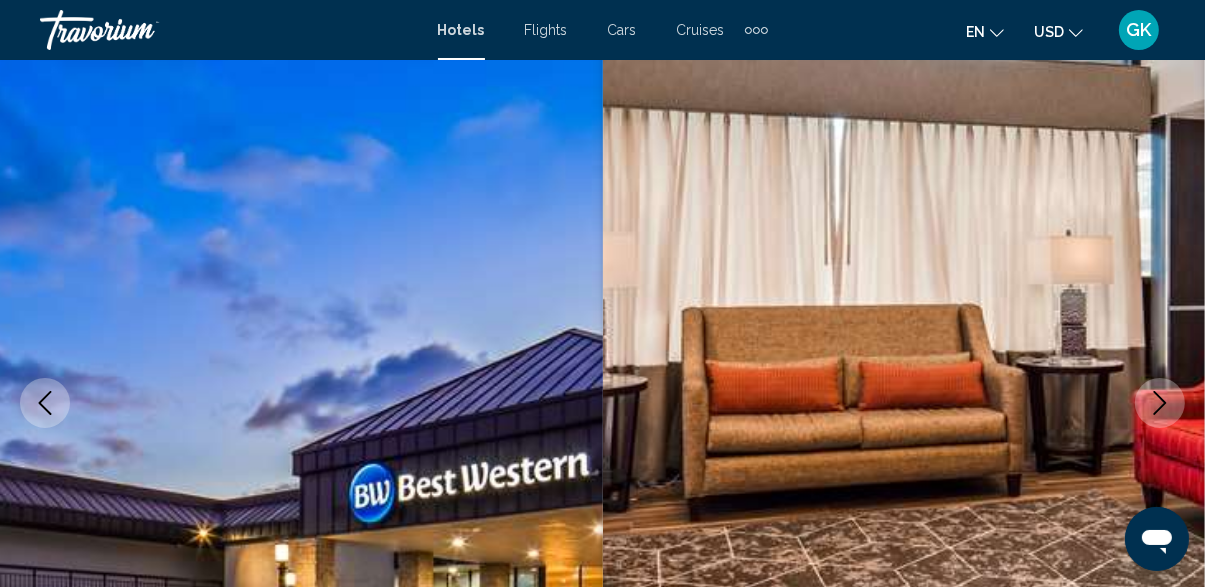 scroll, scrollTop: 241, scrollLeft: 0, axis: vertical 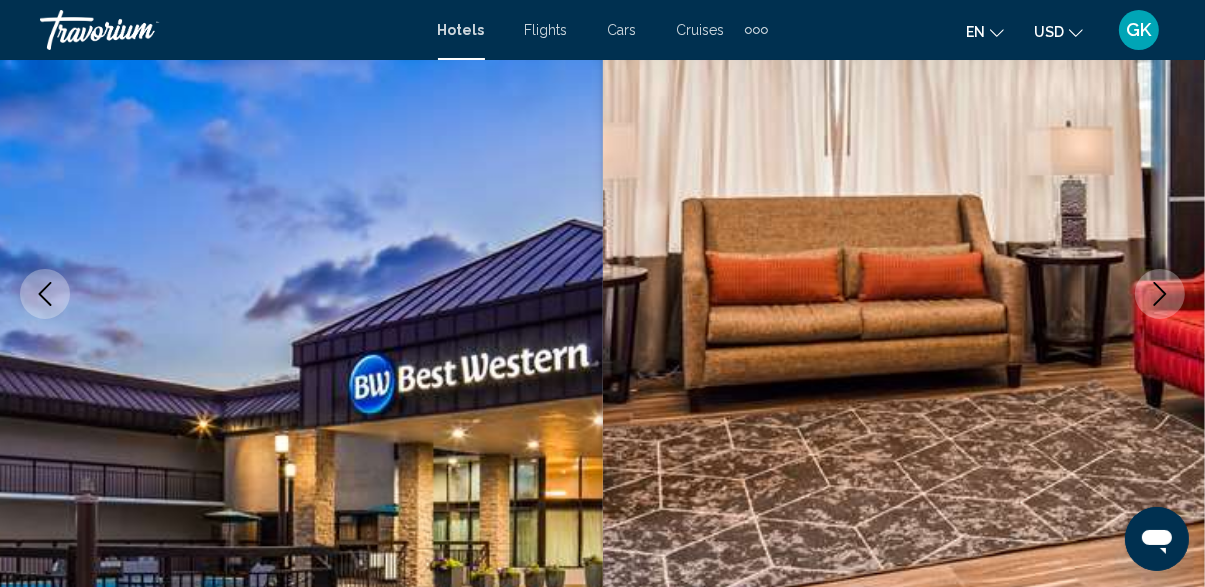 click 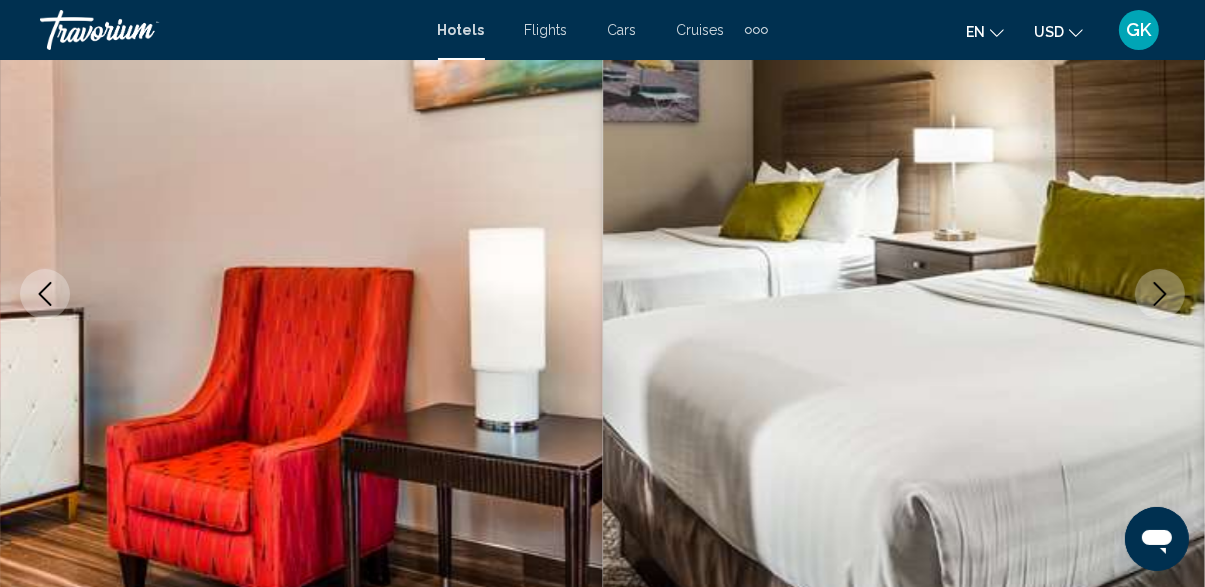 click 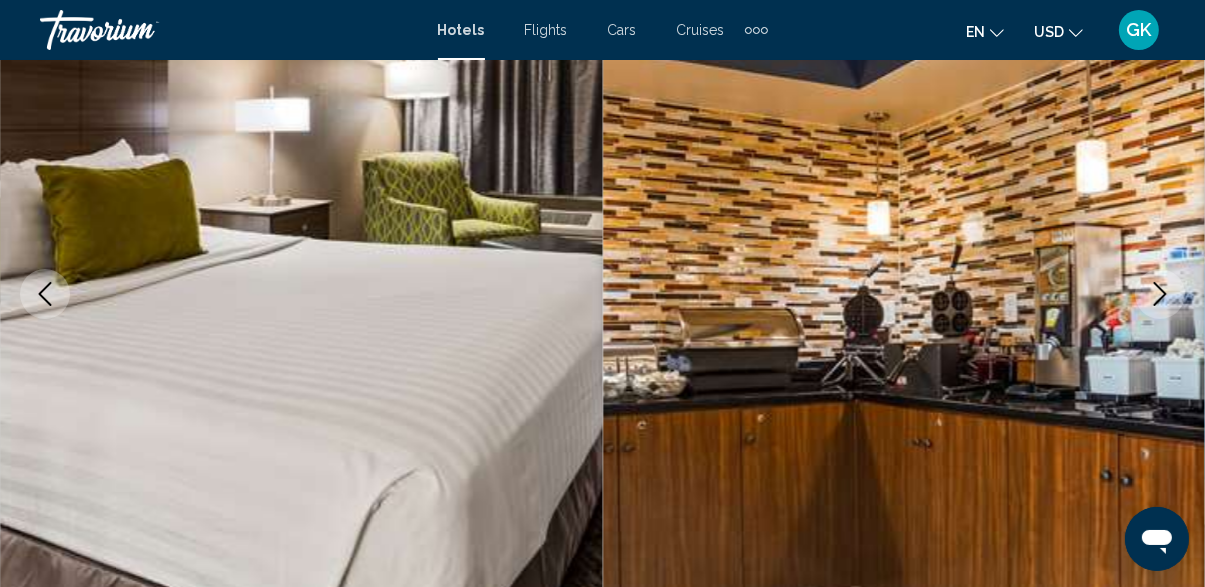 click 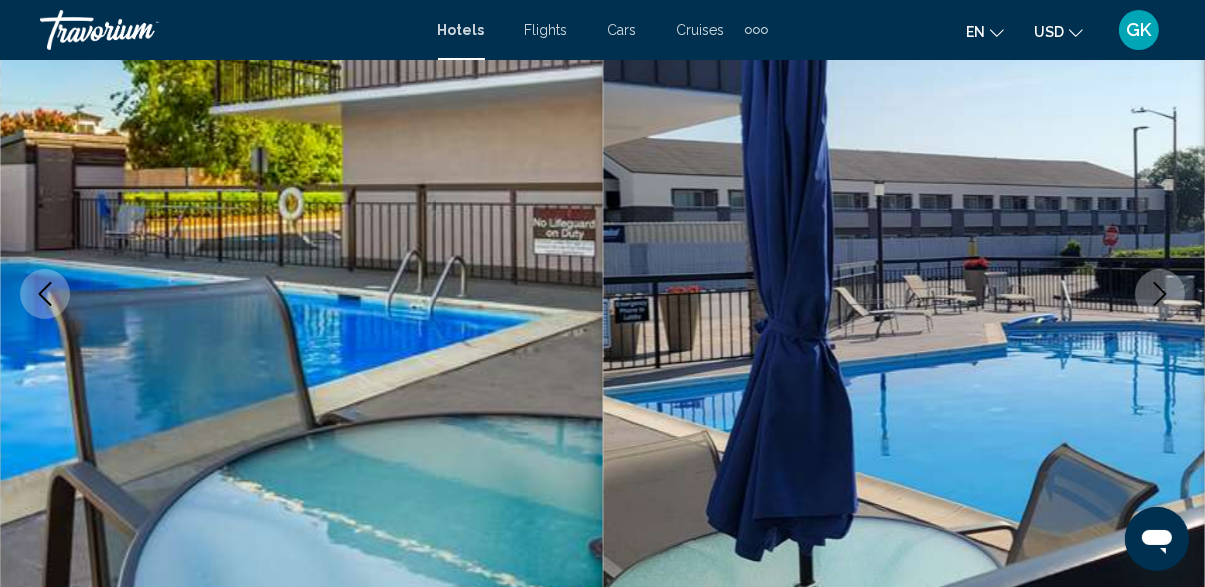 click at bounding box center [1160, 294] 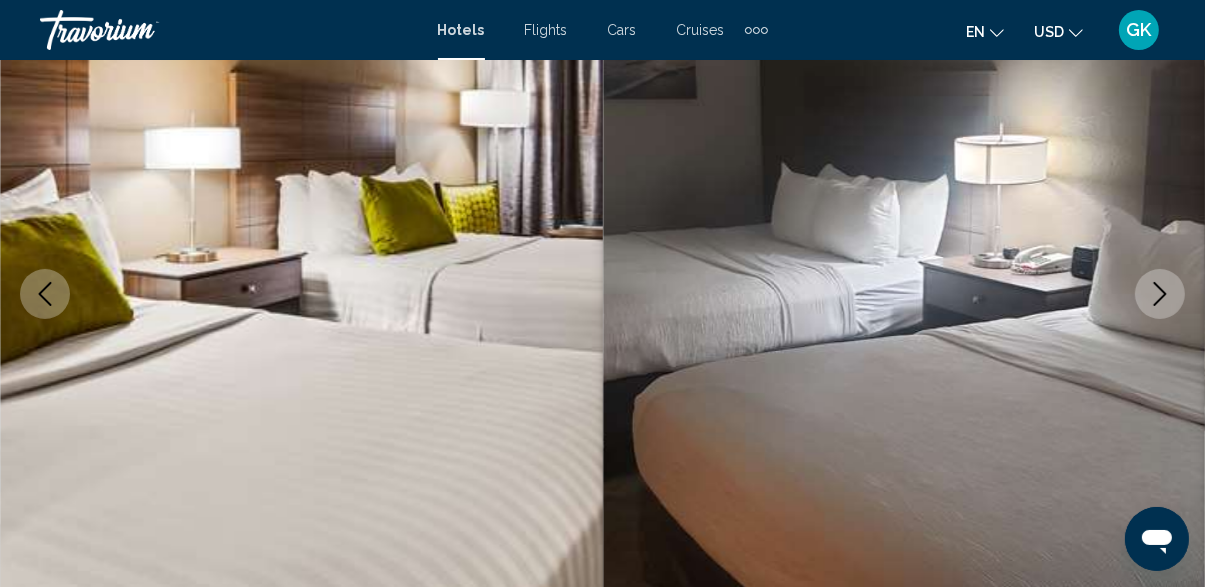 click 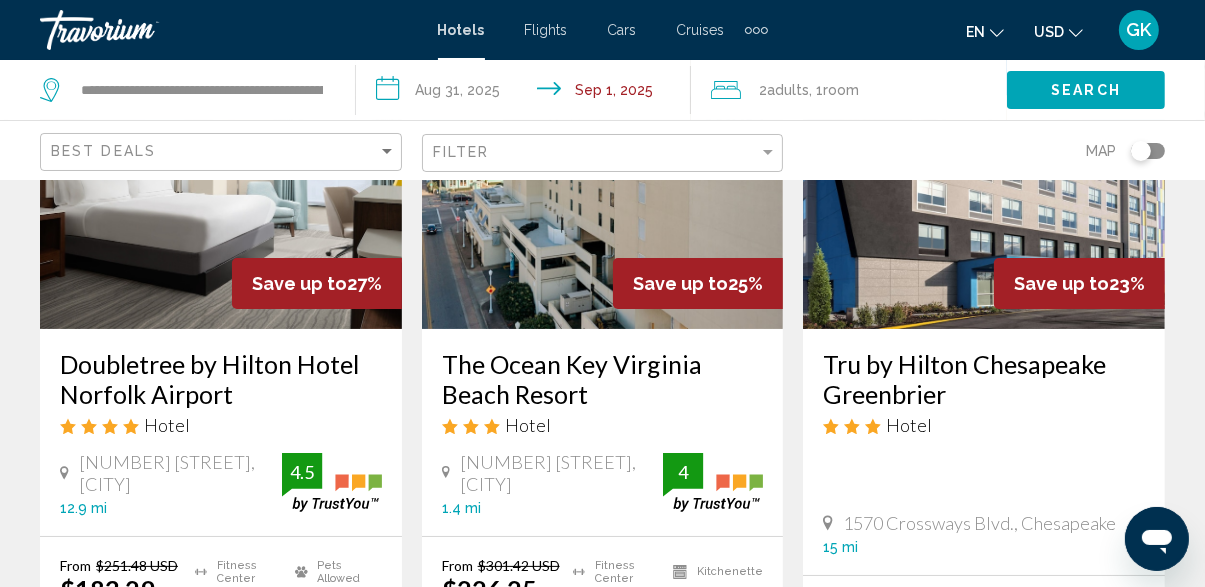 scroll, scrollTop: 0, scrollLeft: 0, axis: both 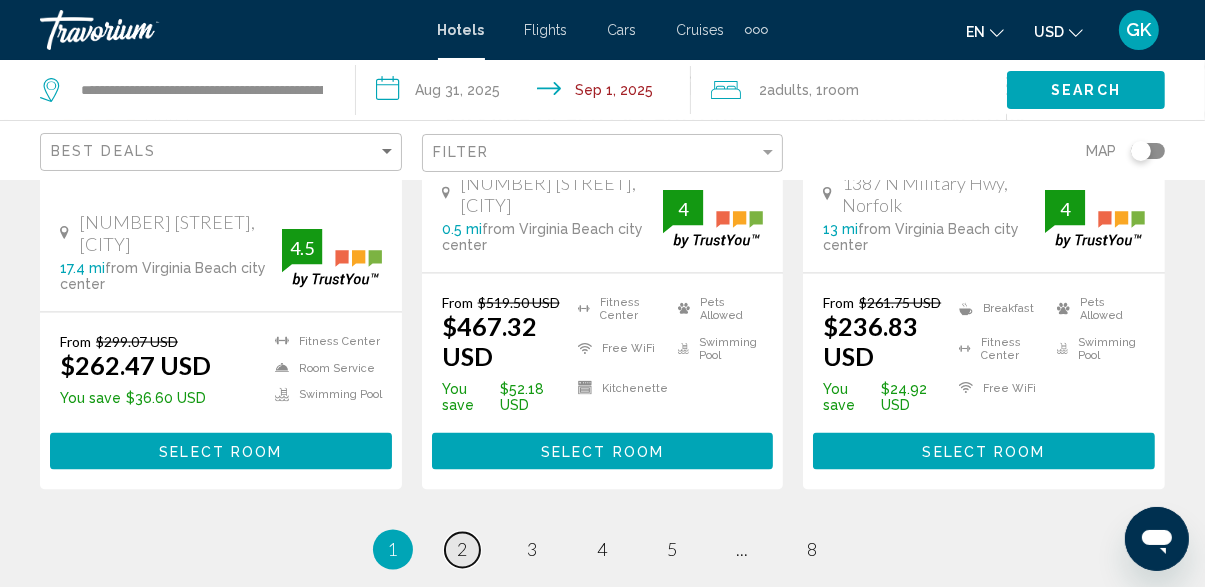 click on "page  2" at bounding box center [462, 550] 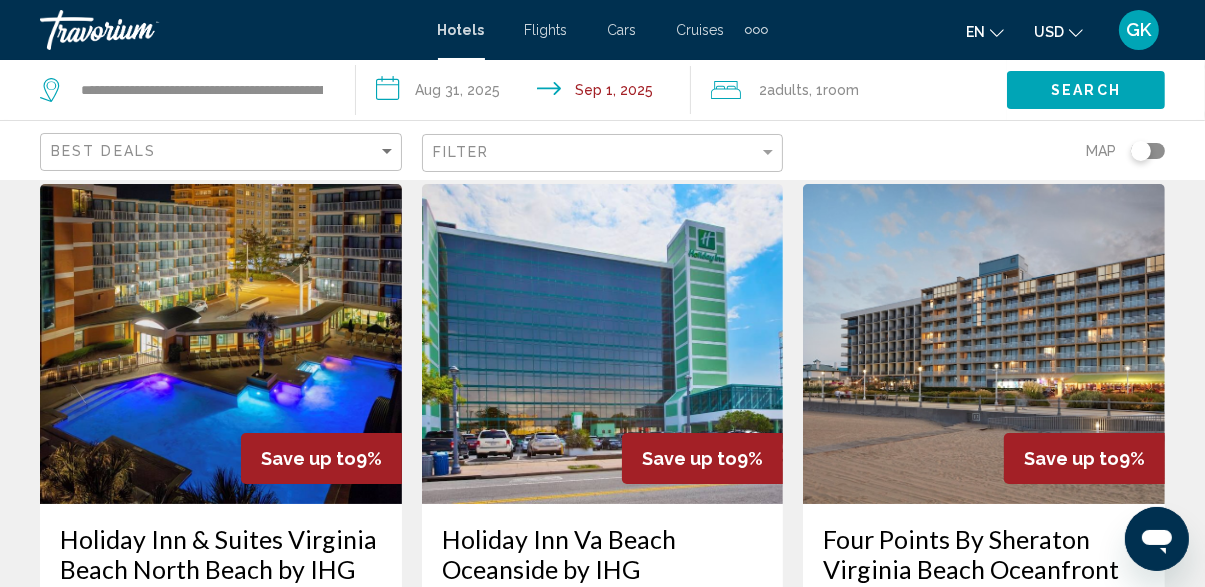 scroll, scrollTop: 0, scrollLeft: 0, axis: both 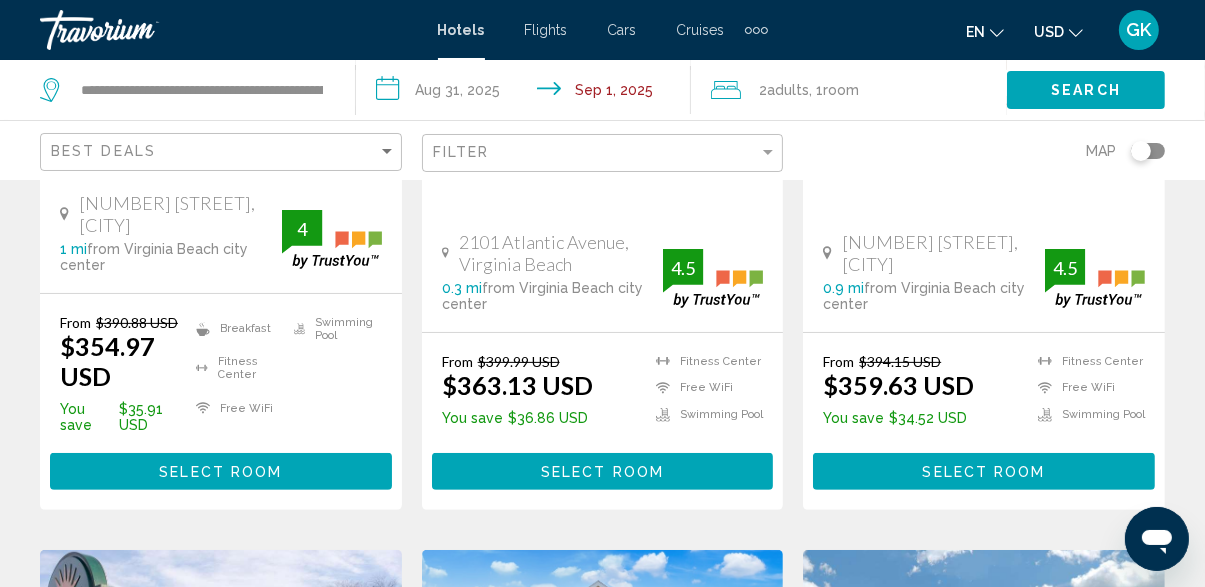 click at bounding box center (603, 710) 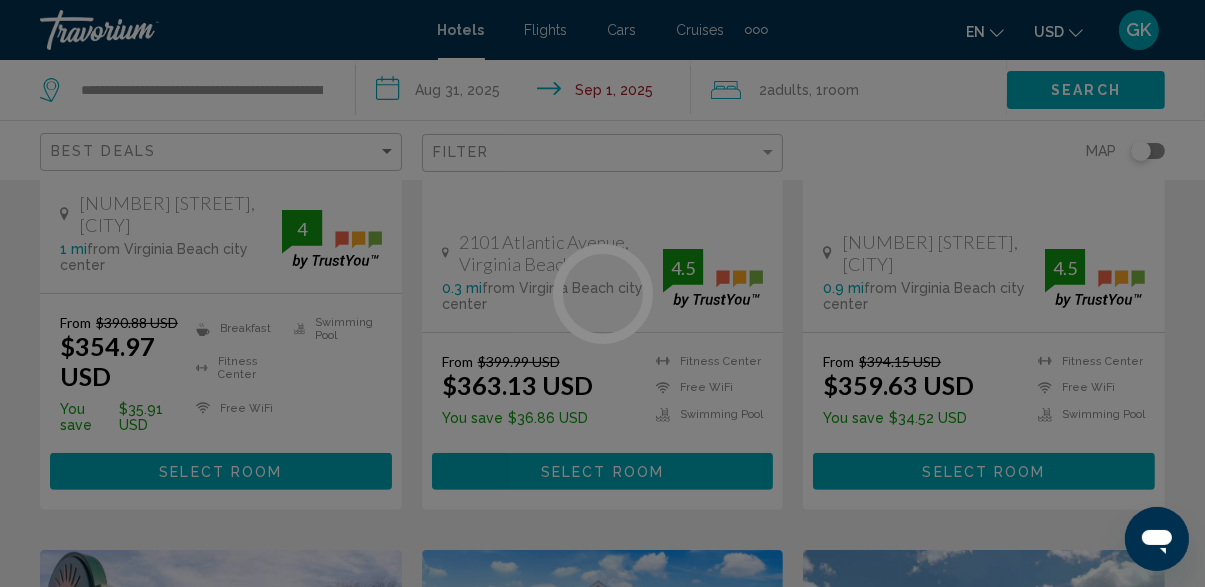 click at bounding box center [602, 293] 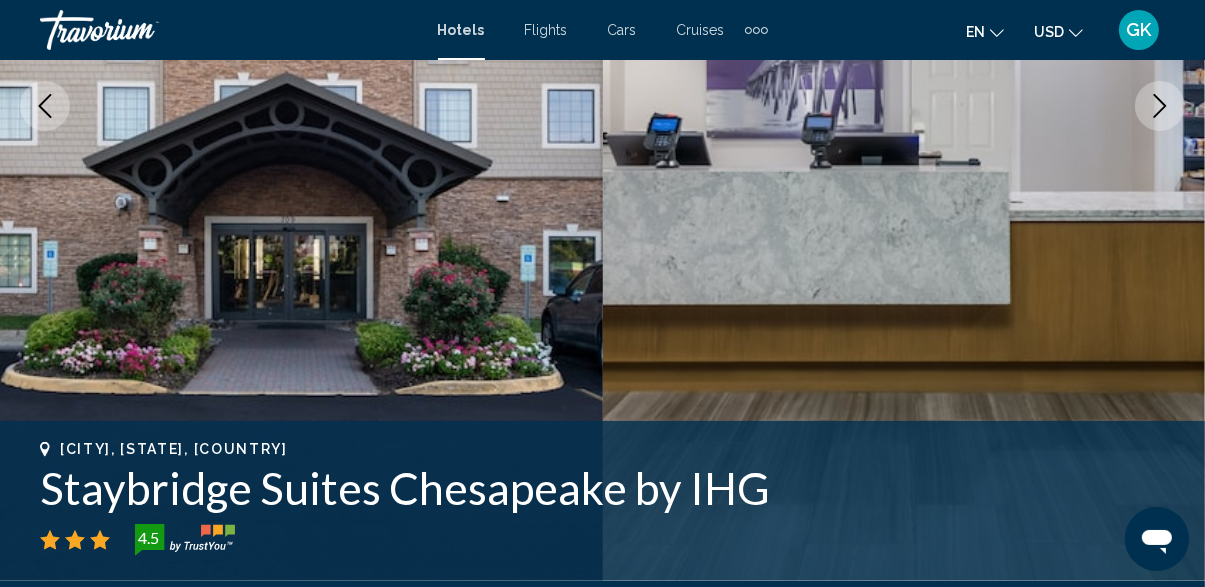 scroll, scrollTop: 430, scrollLeft: 0, axis: vertical 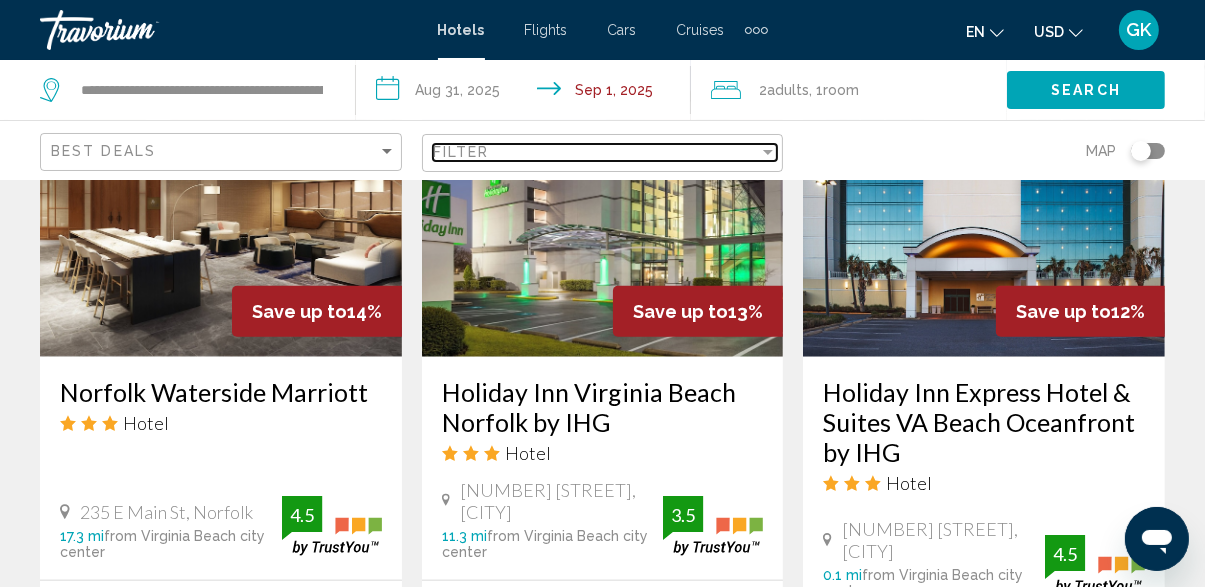 click on "Filter" at bounding box center (461, 152) 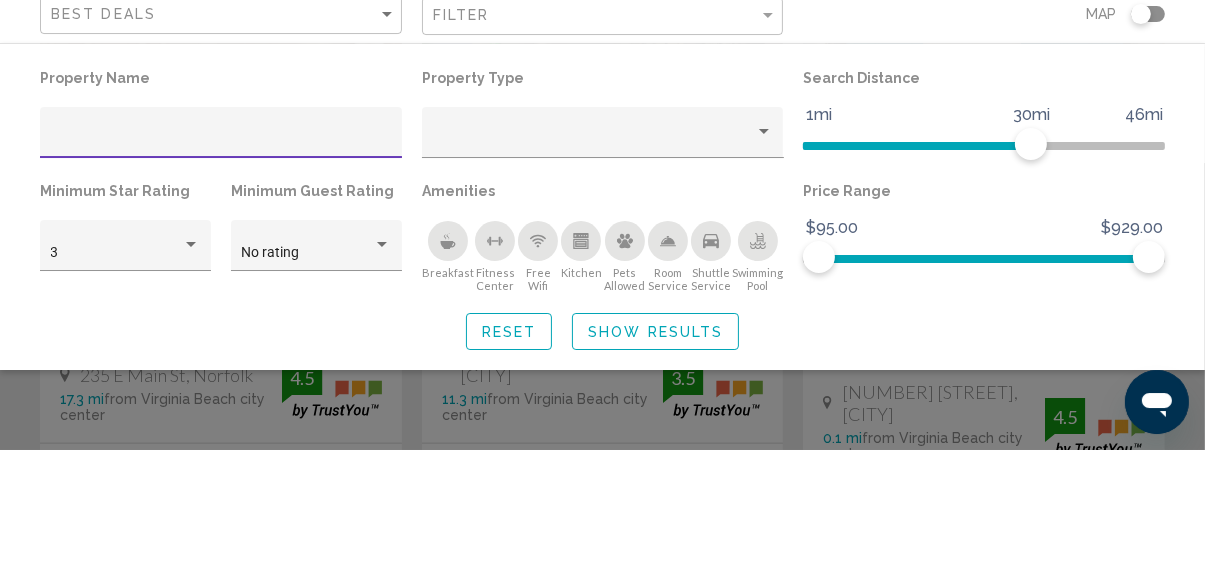 scroll, scrollTop: 1814, scrollLeft: 0, axis: vertical 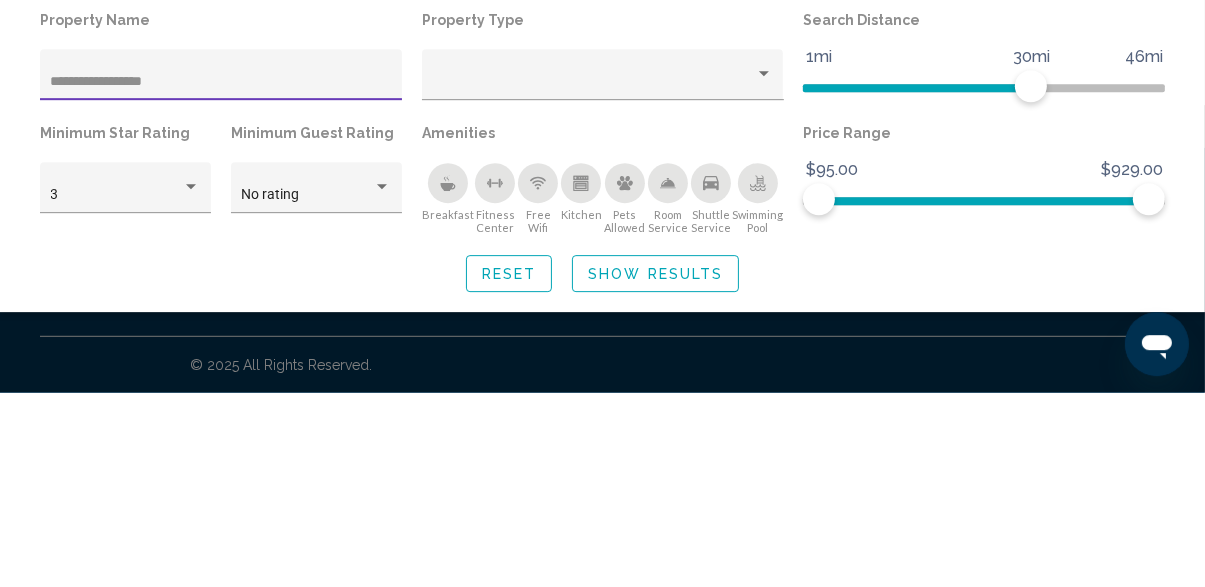 type on "**********" 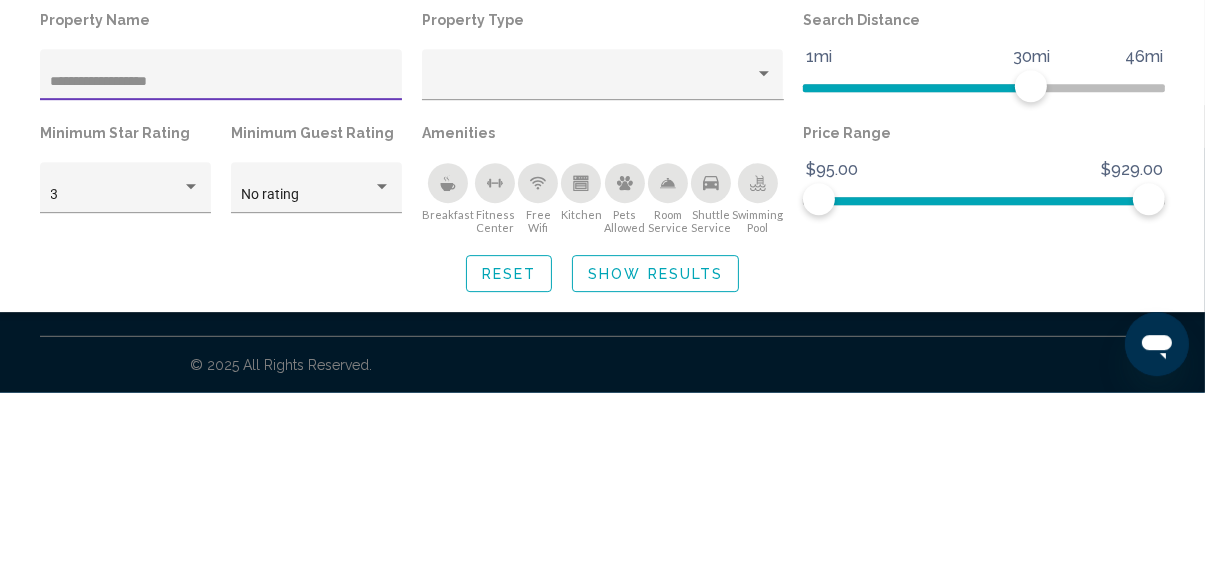 scroll, scrollTop: 776, scrollLeft: 0, axis: vertical 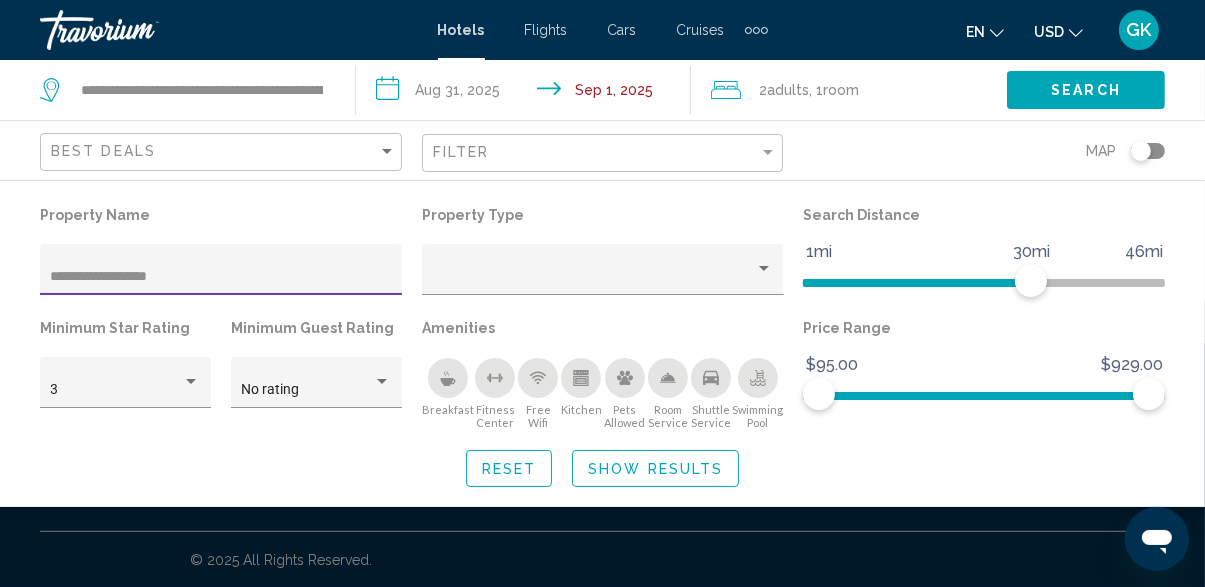 click on "Show Results" 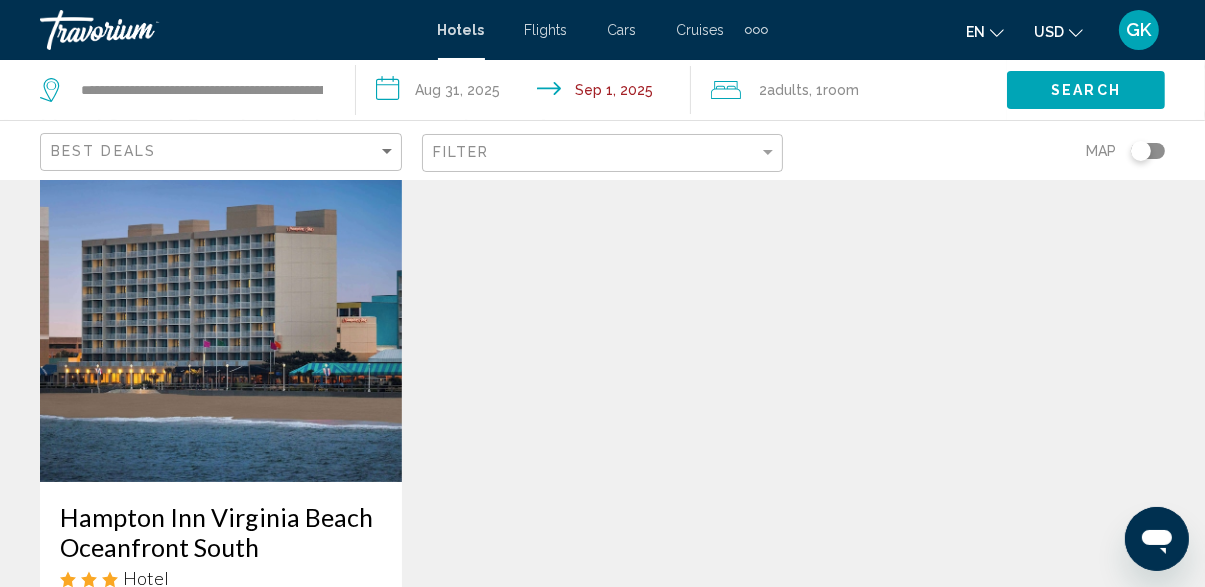 scroll, scrollTop: 80, scrollLeft: 0, axis: vertical 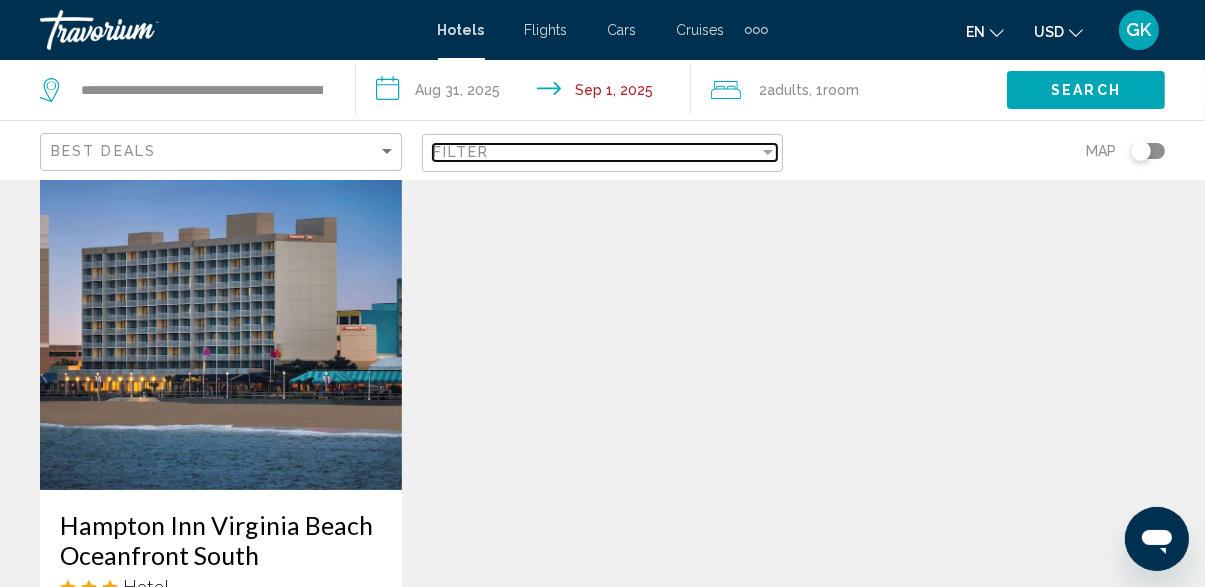 click on "Filter" at bounding box center (596, 152) 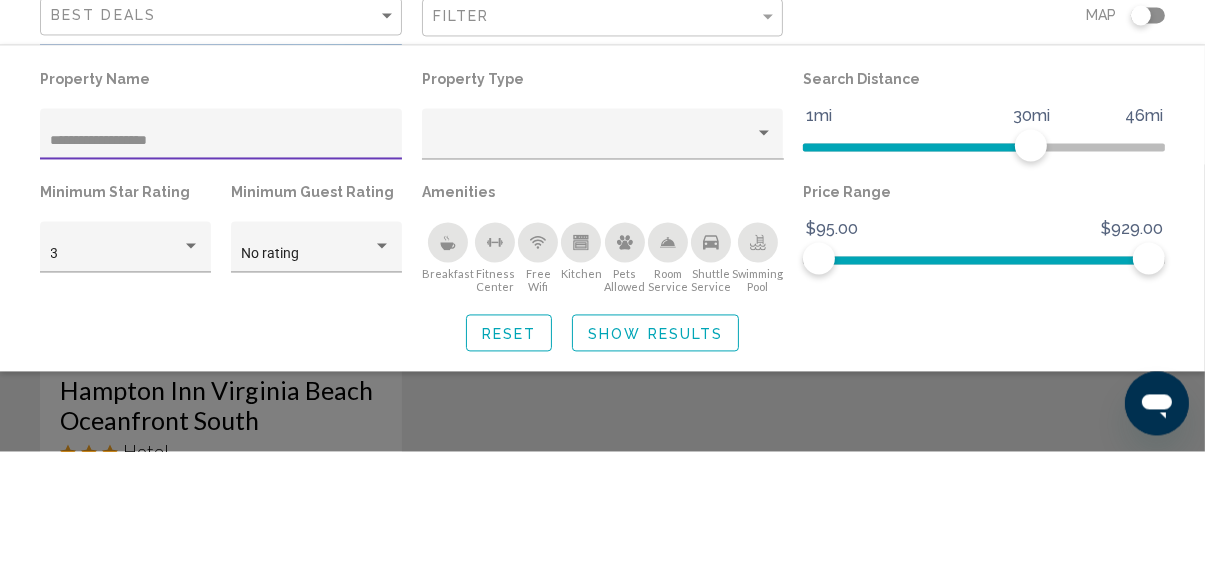 scroll, scrollTop: 80, scrollLeft: 0, axis: vertical 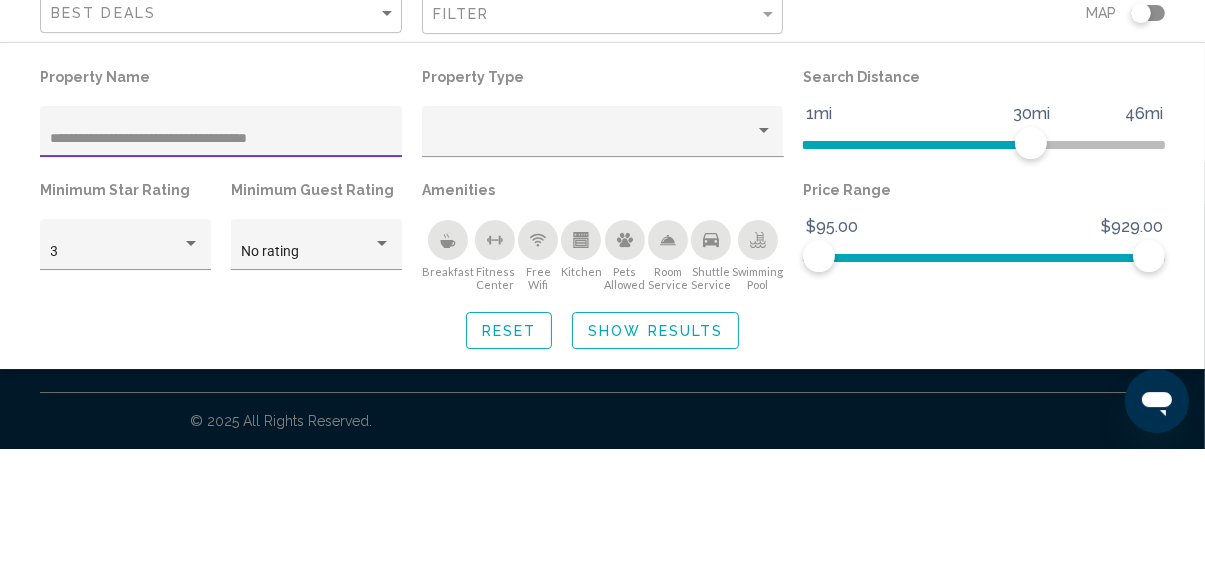 type on "**********" 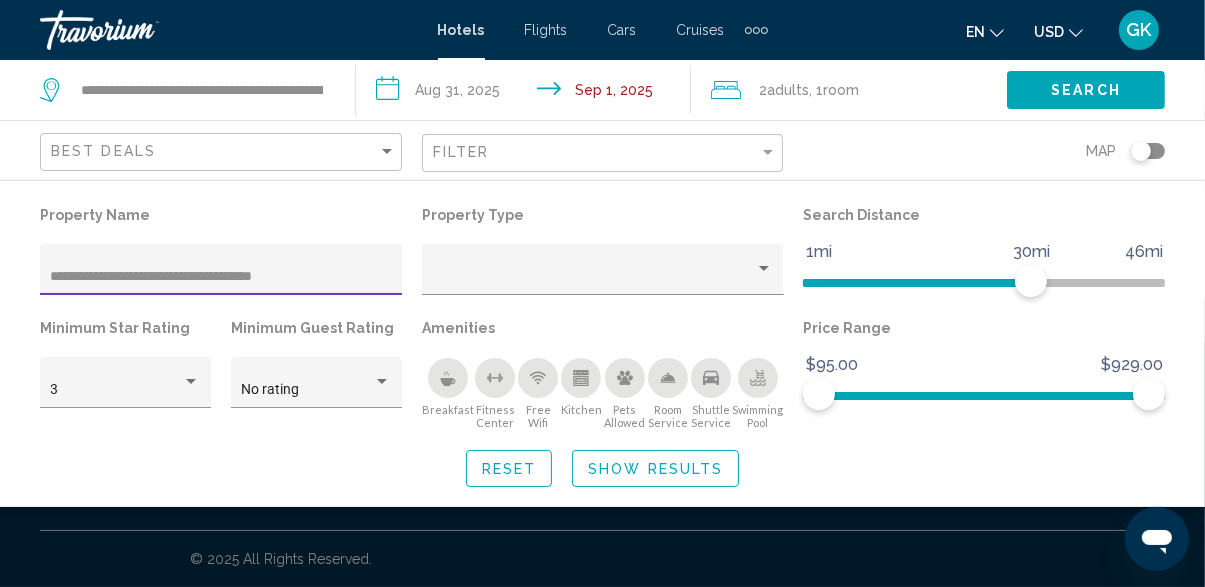 click on "Show Results" 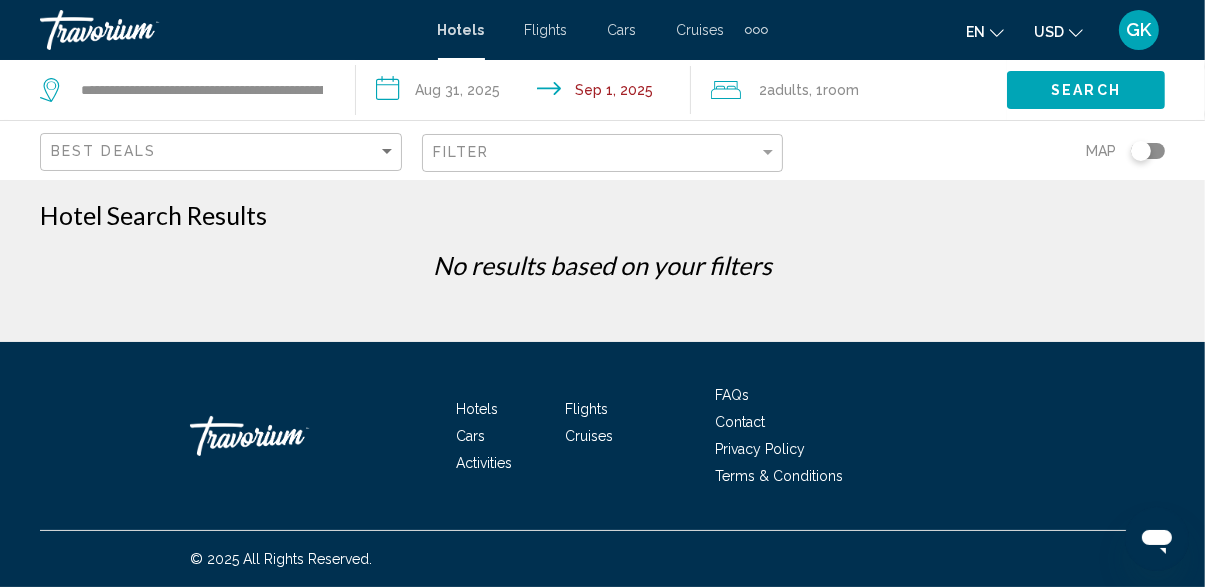 click on "Hotels Flights Cars Cruises Activities FAQs Contact Privacy Policy Terms & Conditions" at bounding box center (602, 436) 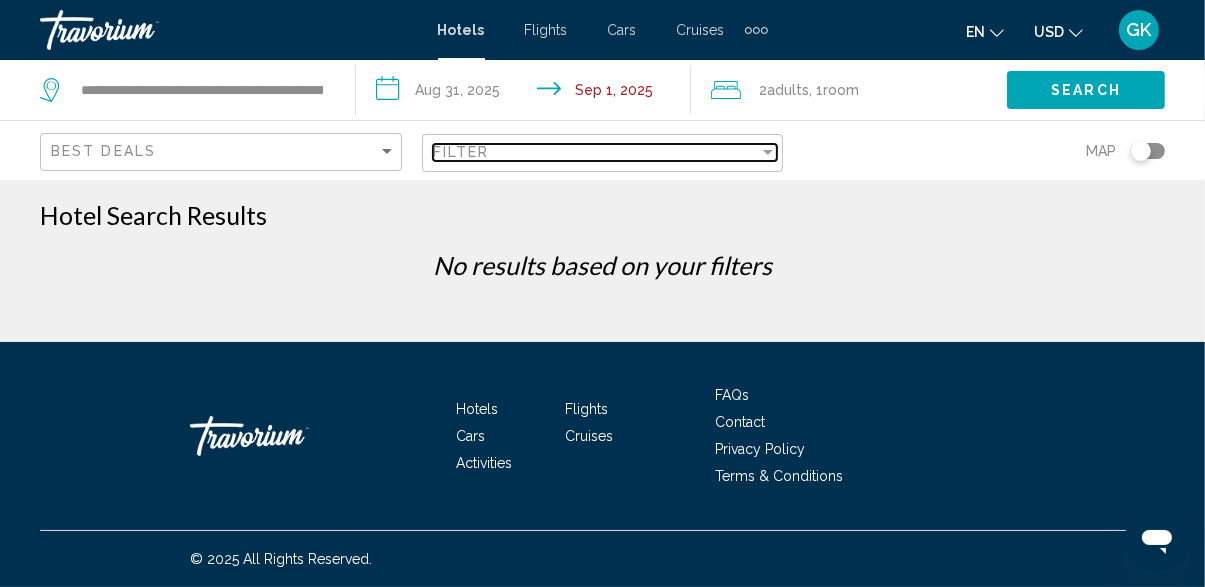 click on "Filter" at bounding box center (596, 152) 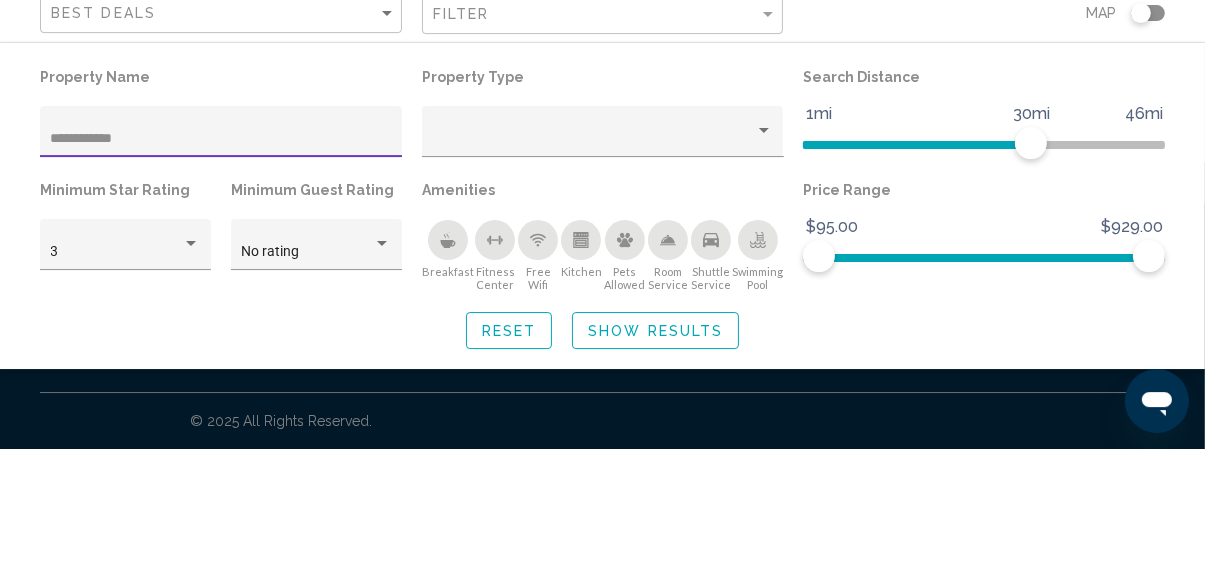 type on "*******" 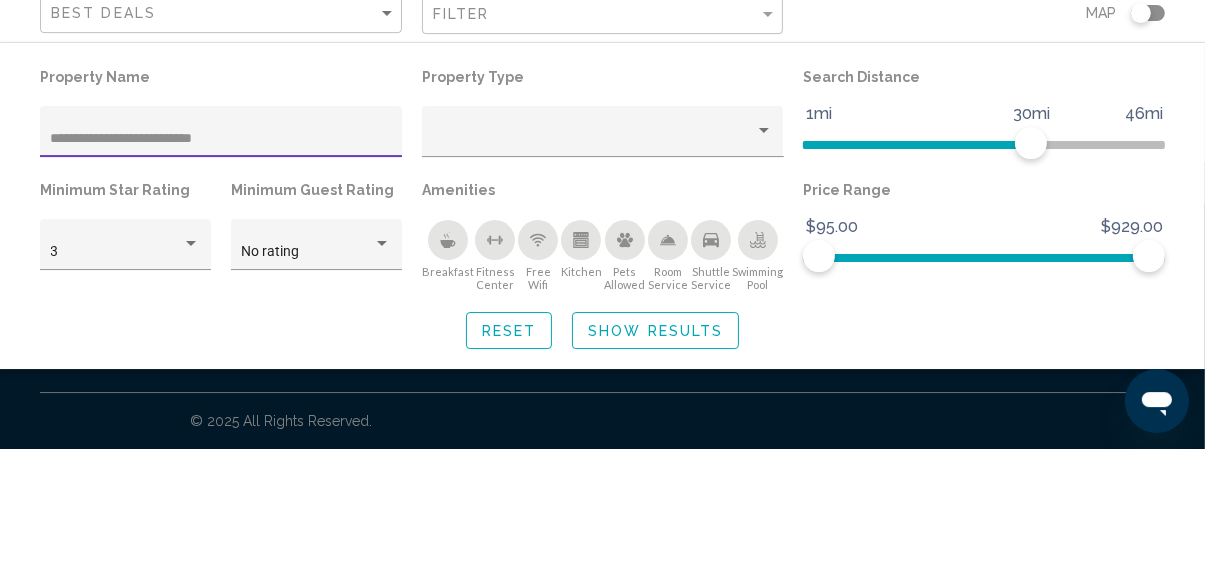 type on "**********" 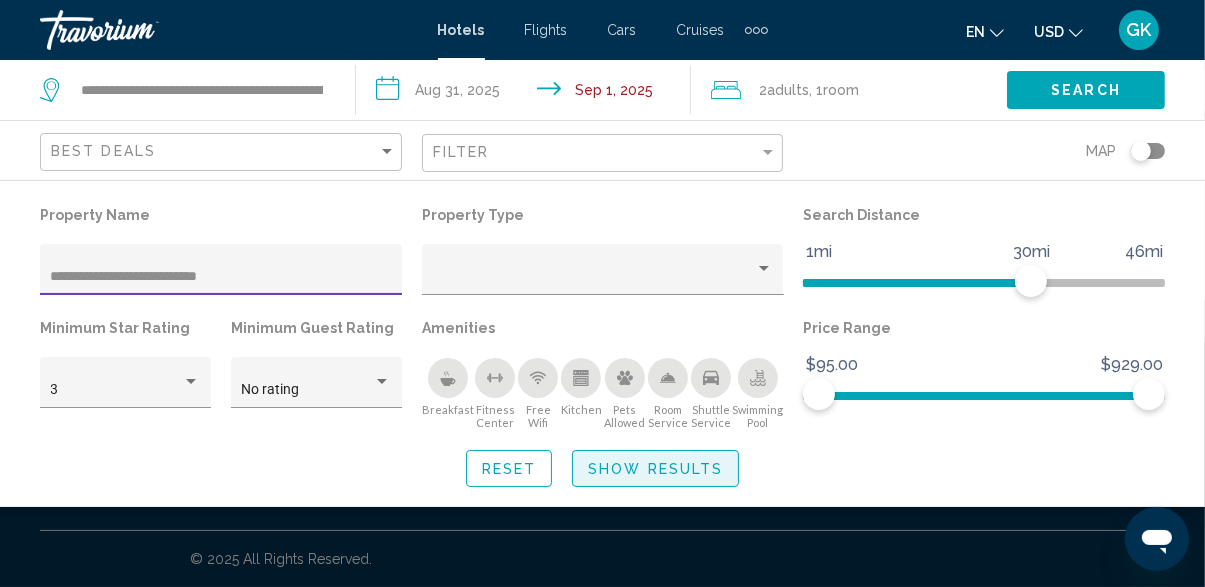 click on "Show Results" 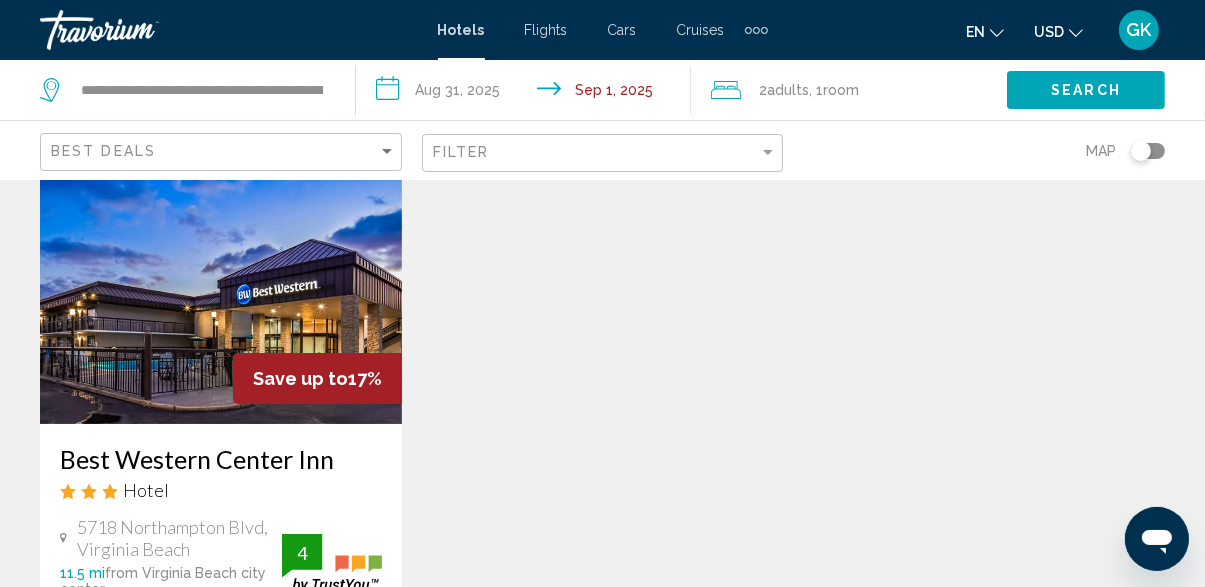 scroll, scrollTop: 147, scrollLeft: 0, axis: vertical 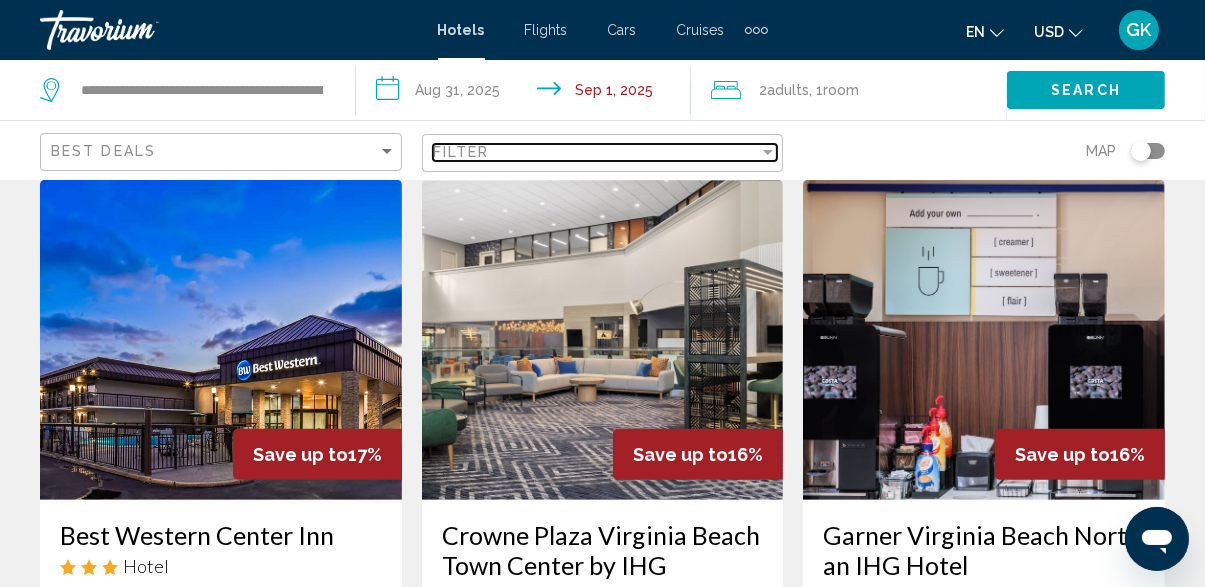 click on "Filter" at bounding box center (596, 152) 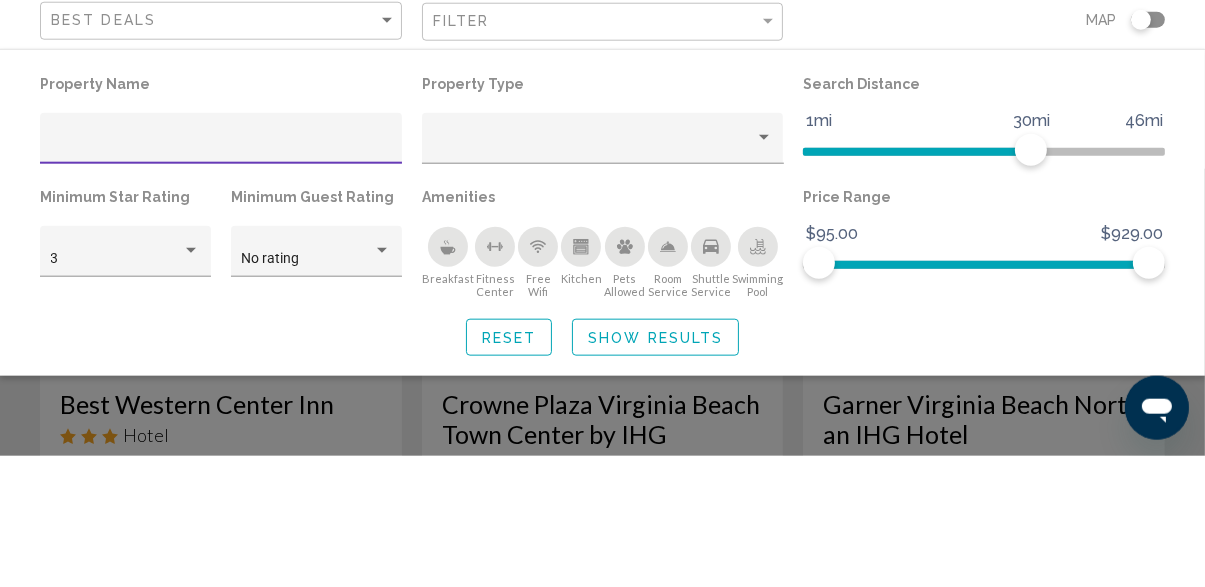 scroll, scrollTop: 870, scrollLeft: 0, axis: vertical 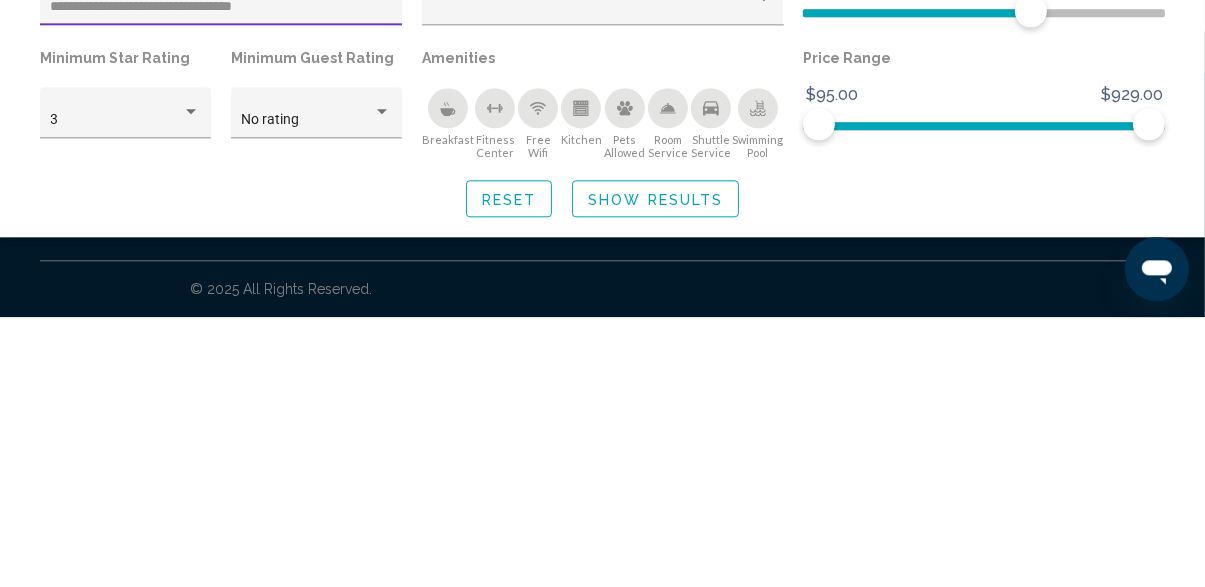 type on "**********" 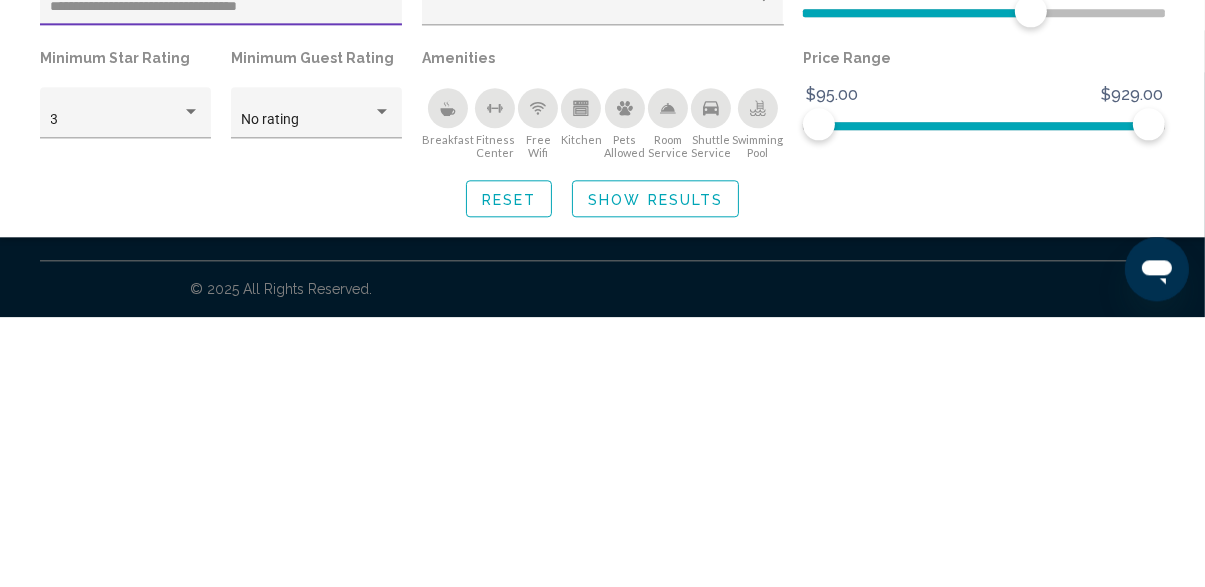 click on "Show Results" 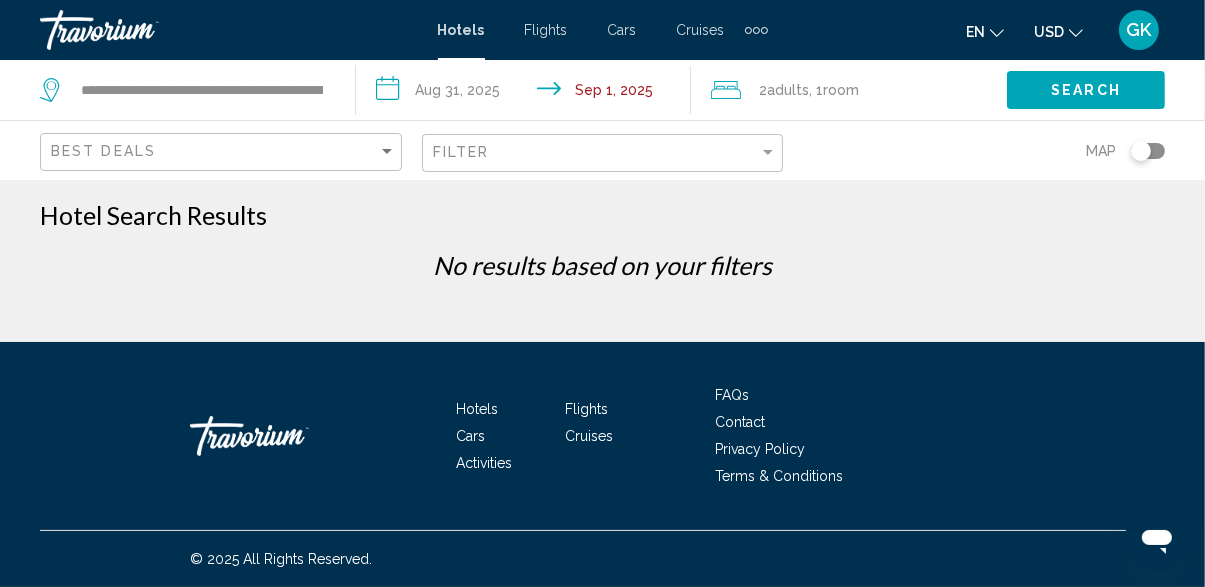 scroll, scrollTop: 0, scrollLeft: 0, axis: both 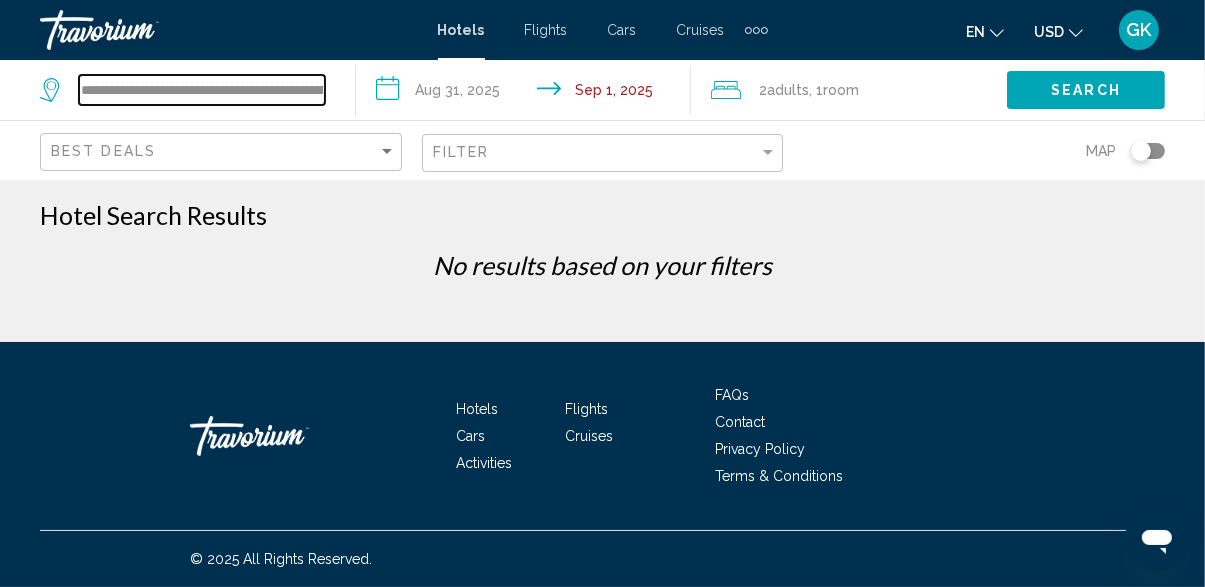 click on "**********" at bounding box center (202, 90) 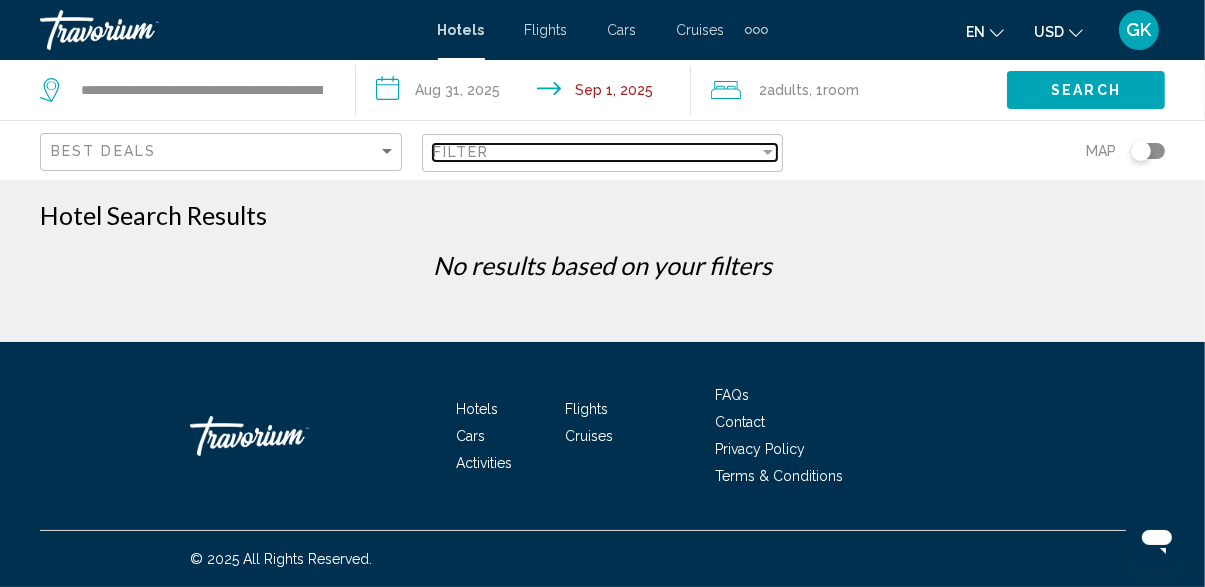 click on "Filter" at bounding box center (596, 152) 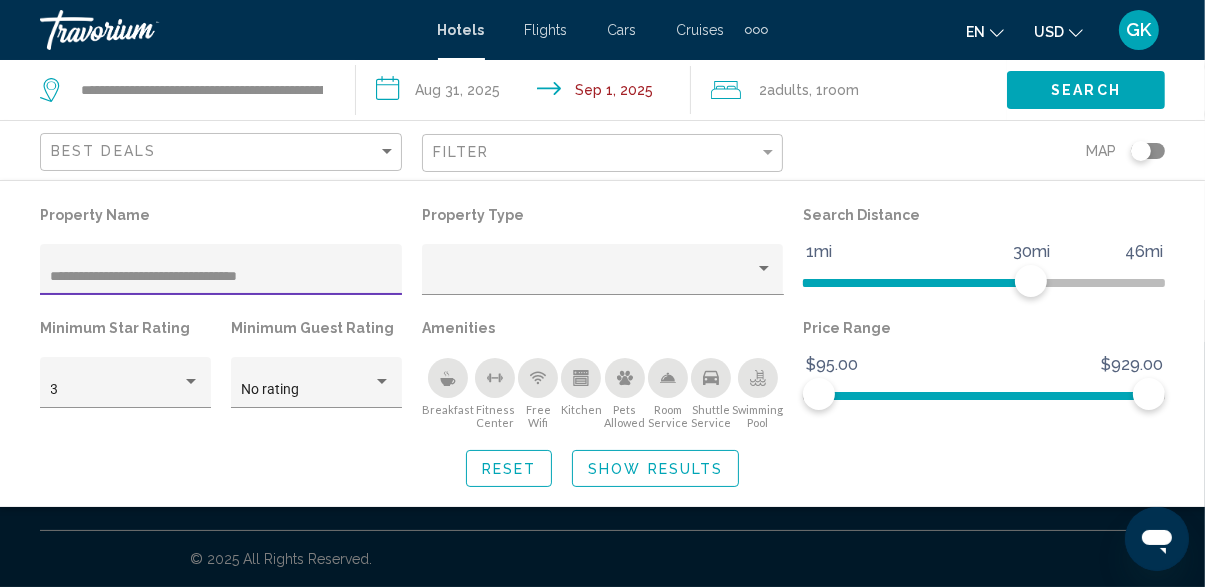 click on "**********" at bounding box center (221, 277) 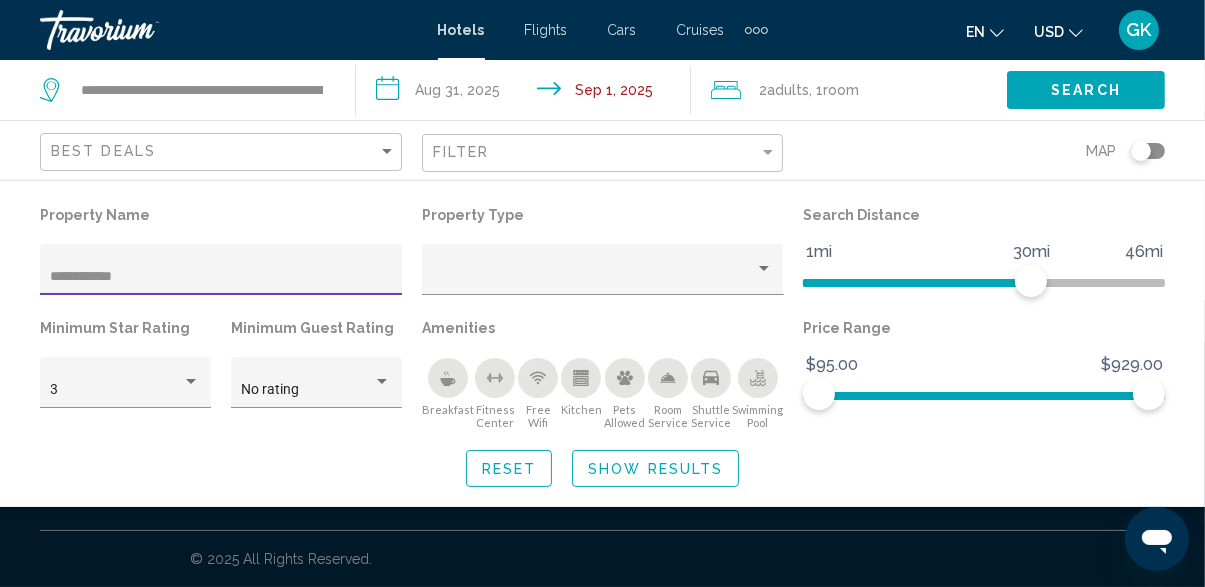 type on "*******" 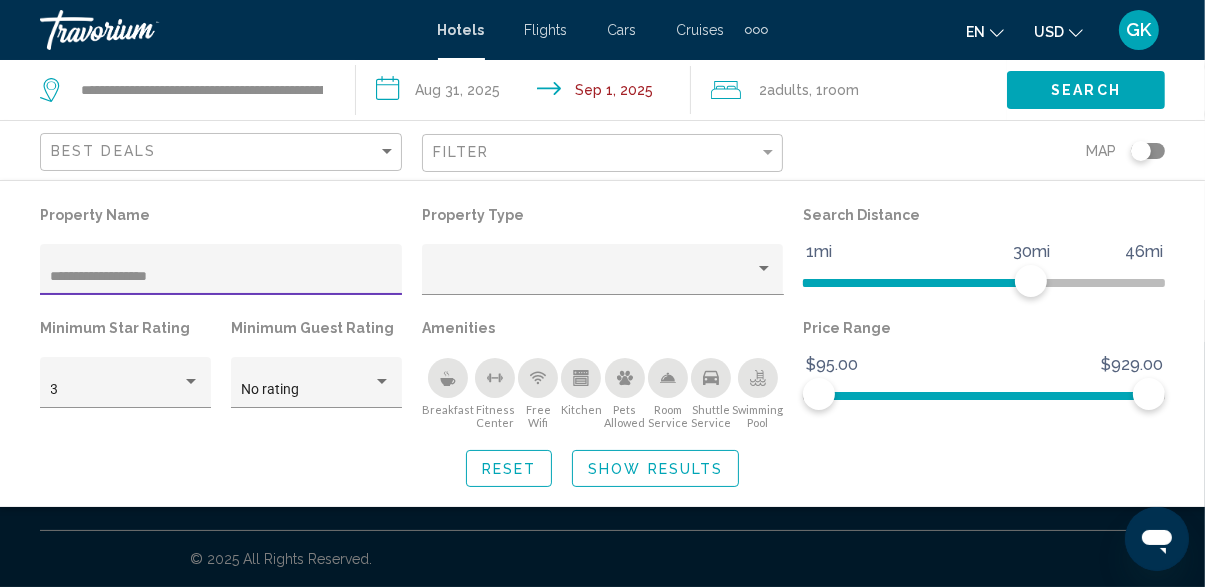 type on "**********" 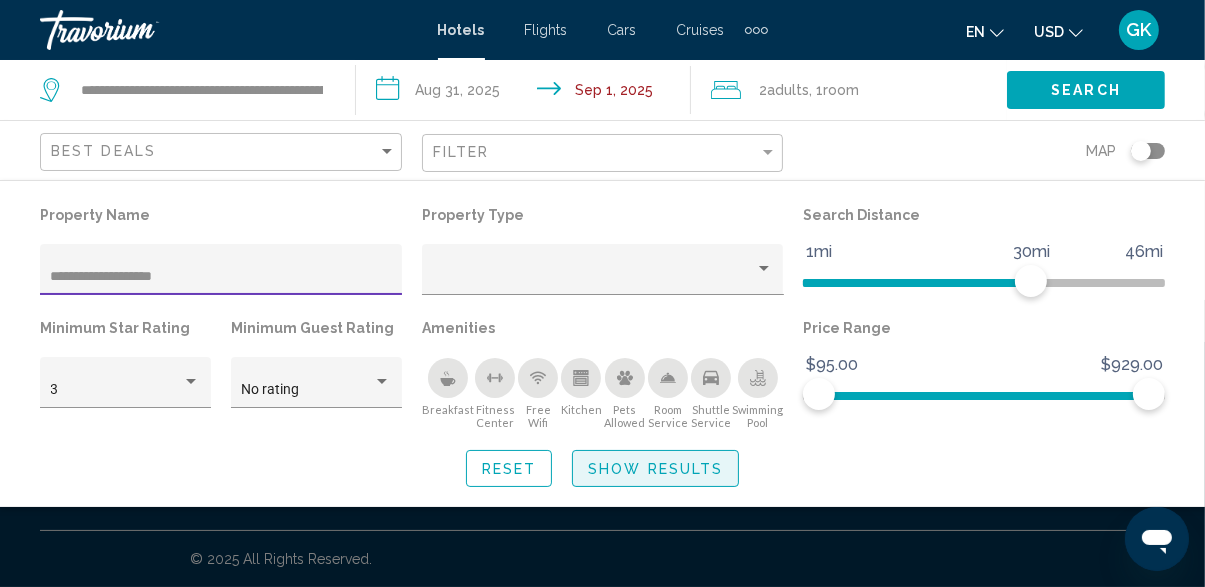 click on "Show Results" 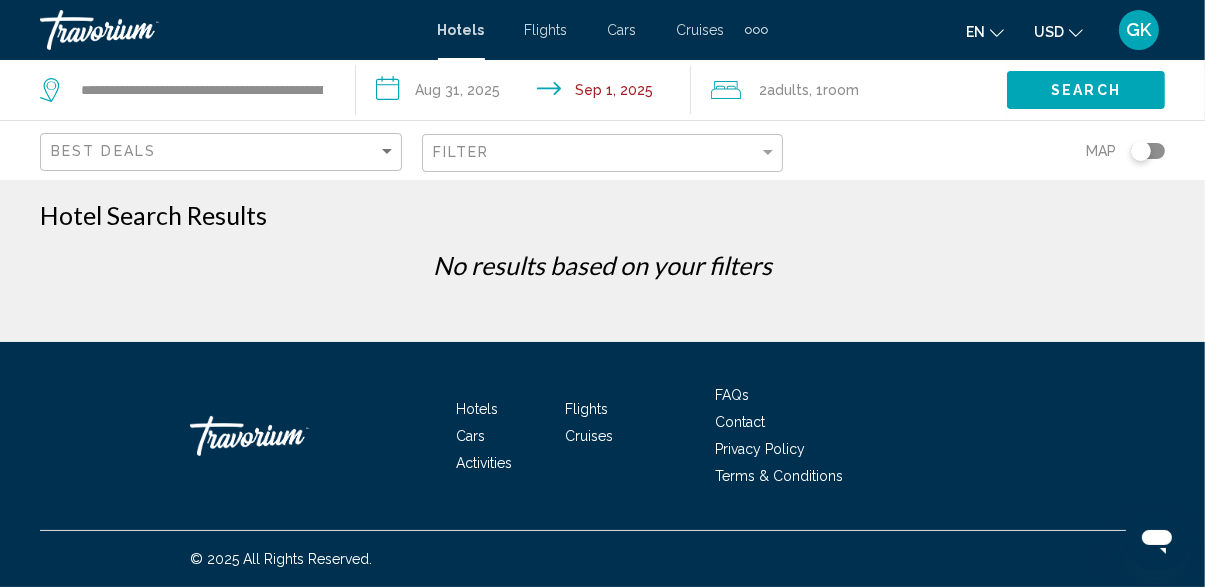 click on "Filter" 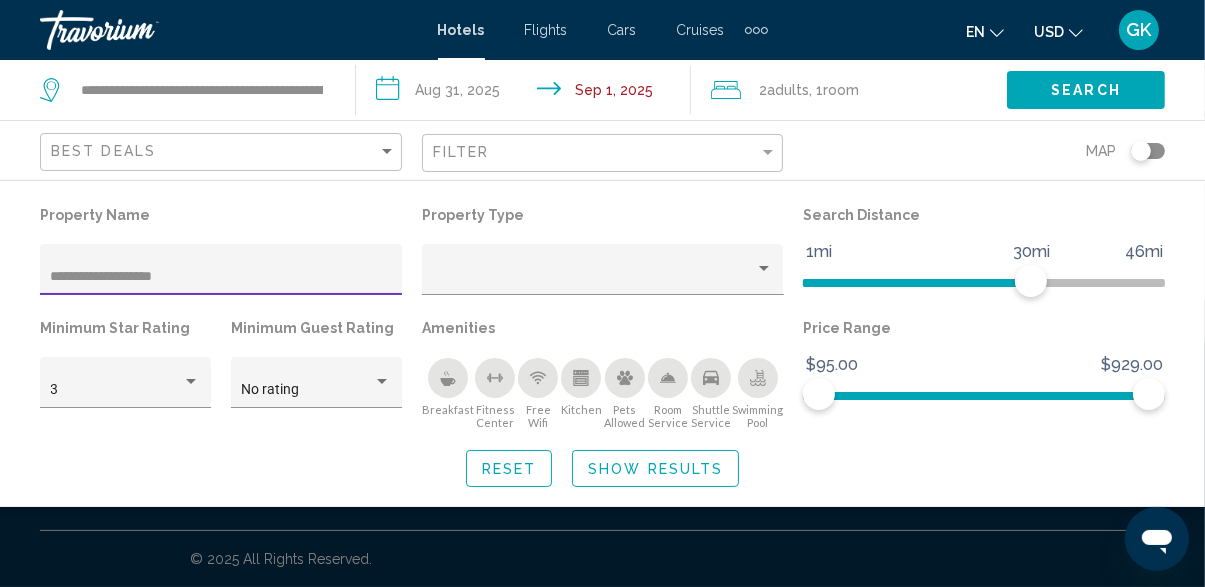 click on "**********" at bounding box center [221, 277] 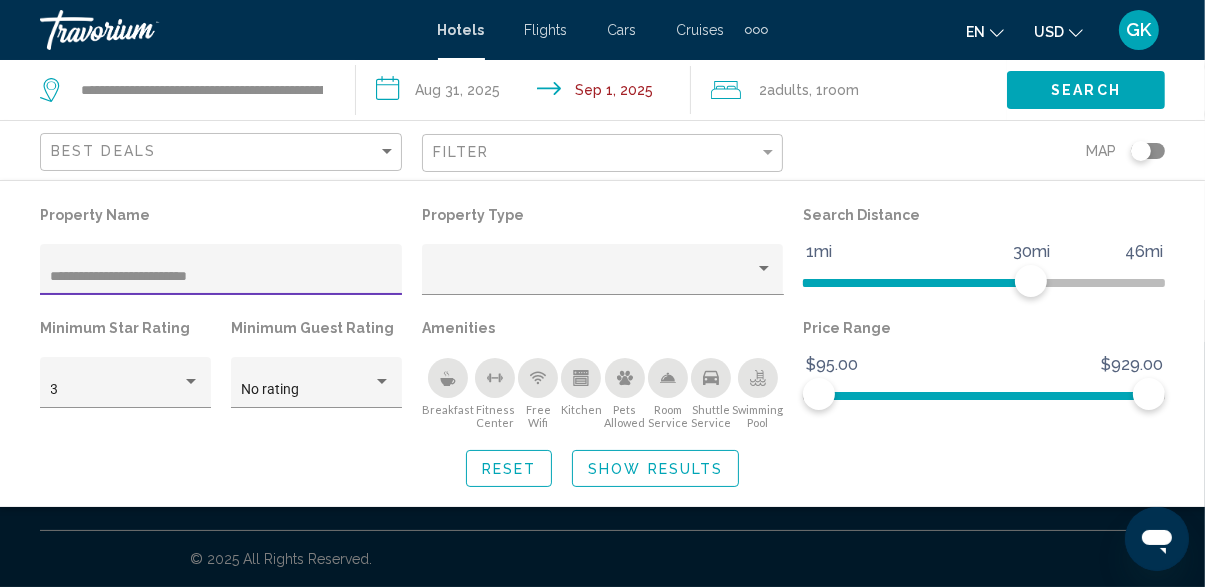 type on "**********" 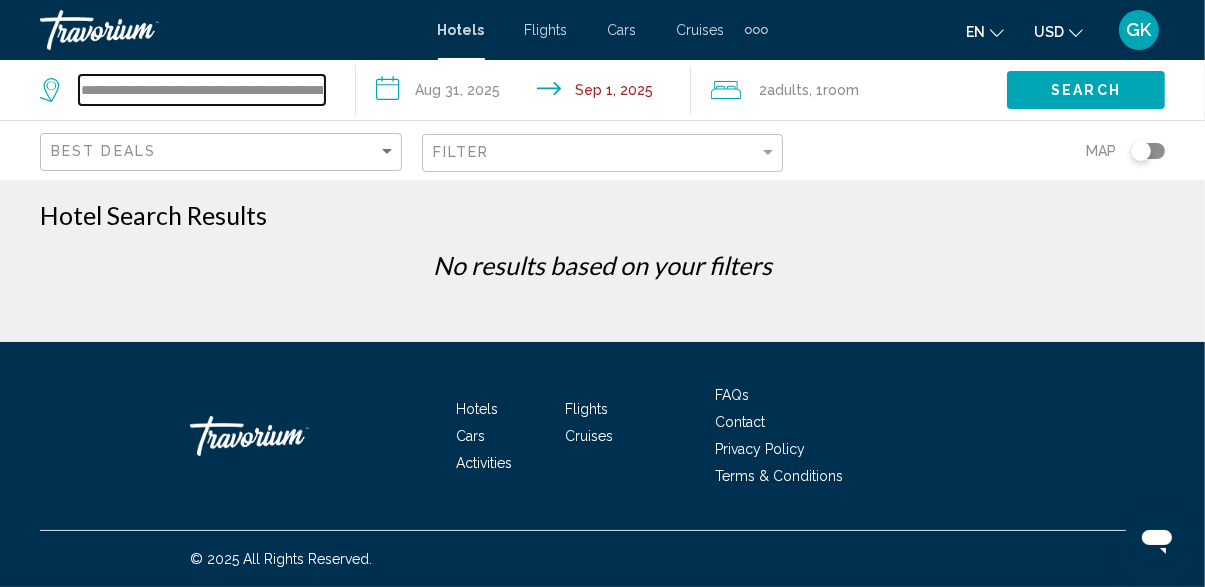 click on "**********" at bounding box center [202, 90] 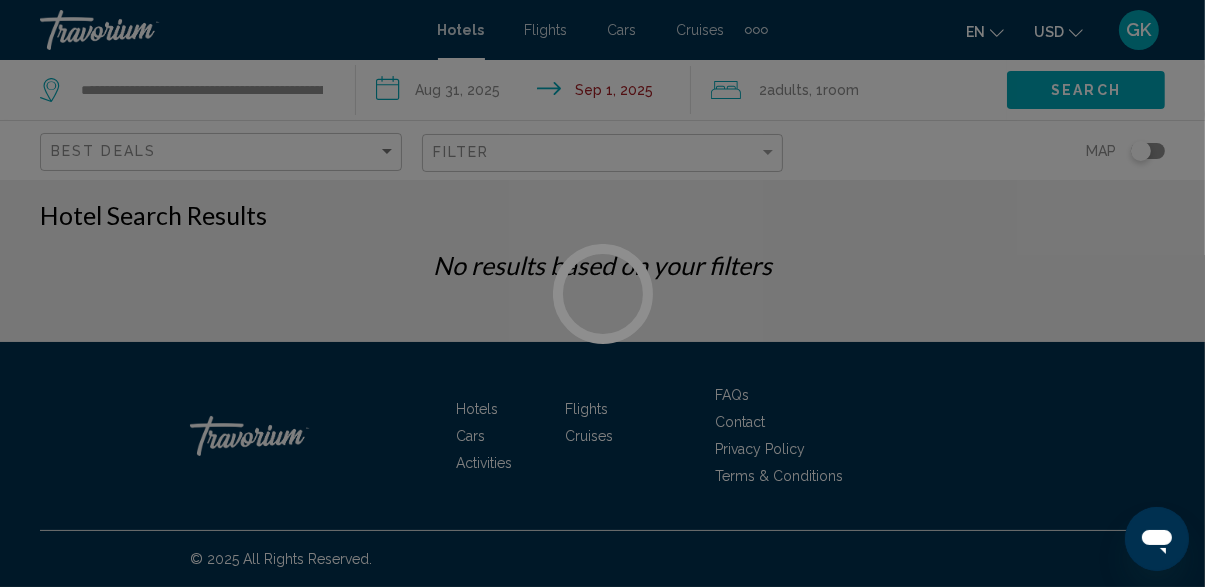 click at bounding box center [602, 293] 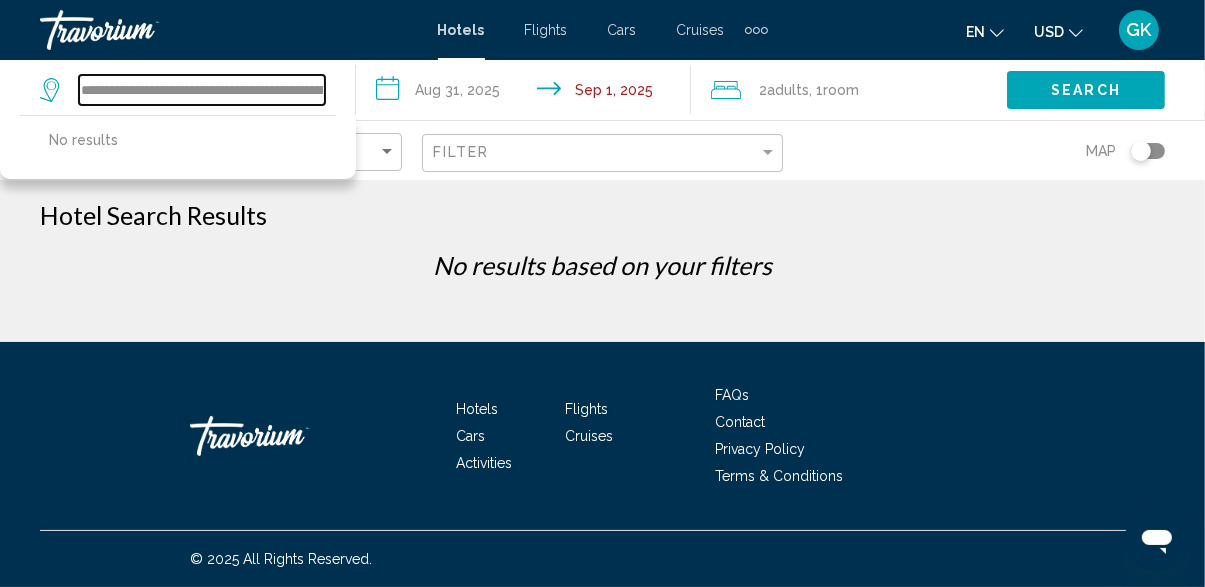 click on "**********" at bounding box center [202, 90] 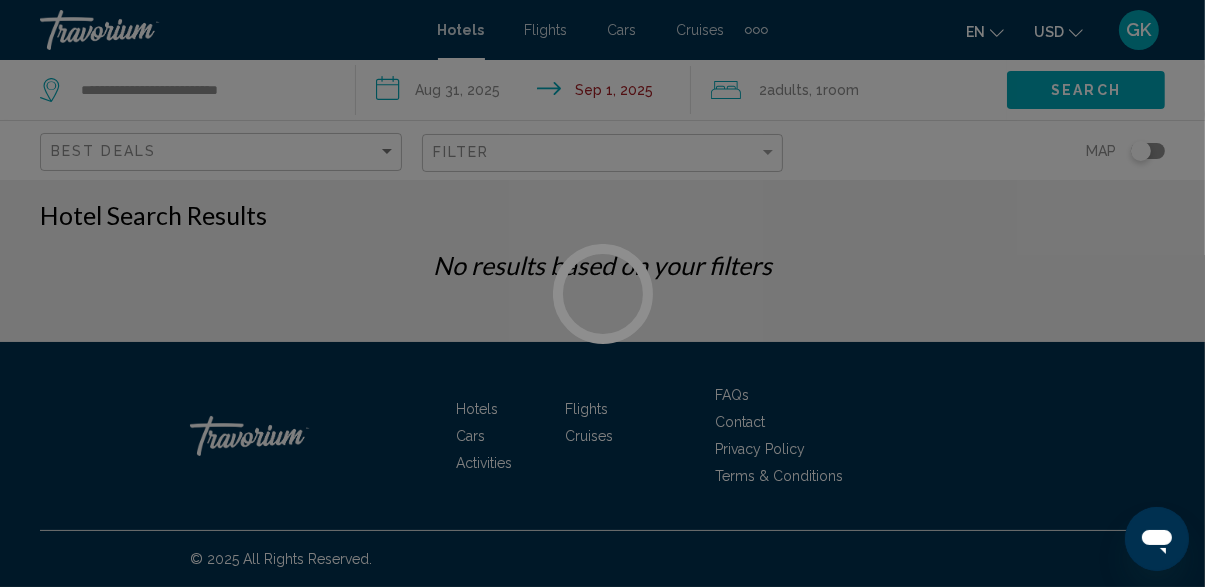 click at bounding box center [602, 293] 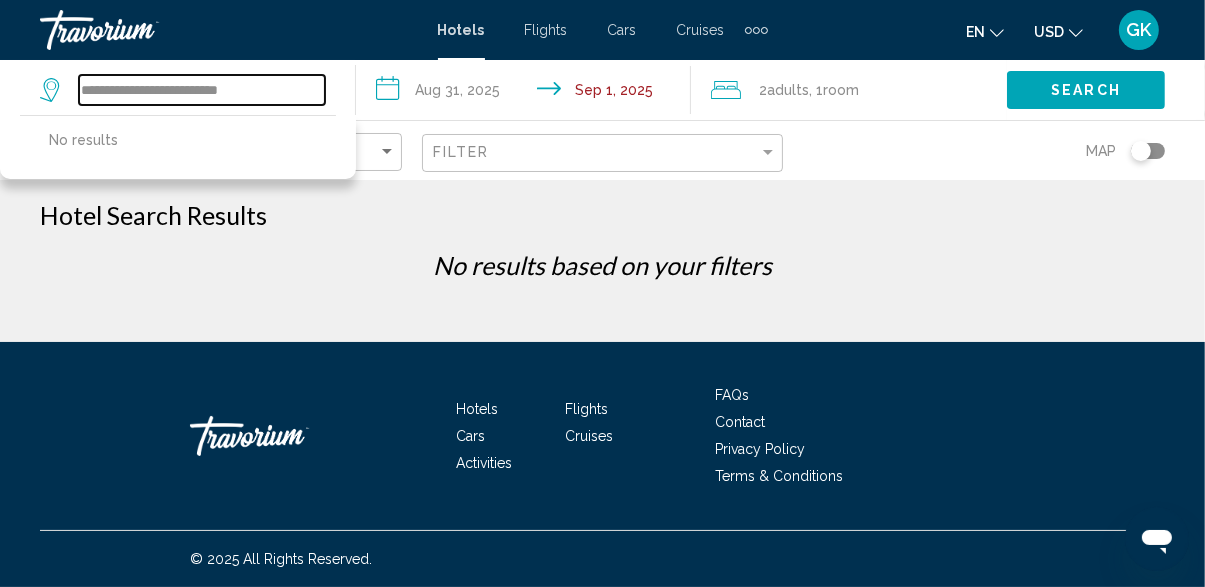 click on "**********" at bounding box center [202, 90] 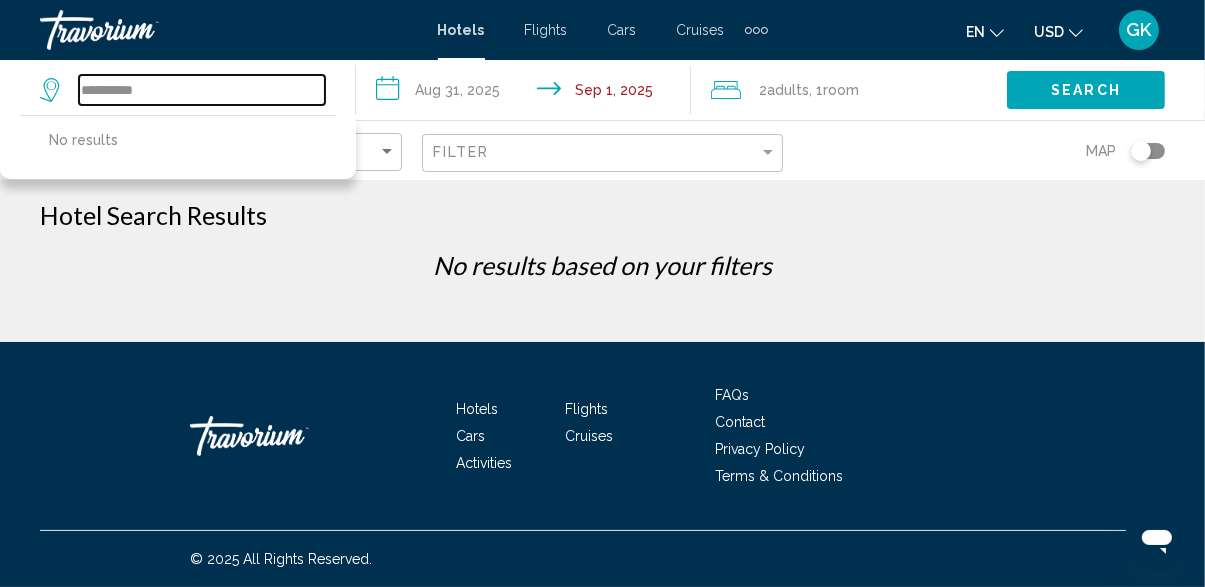 type on "**" 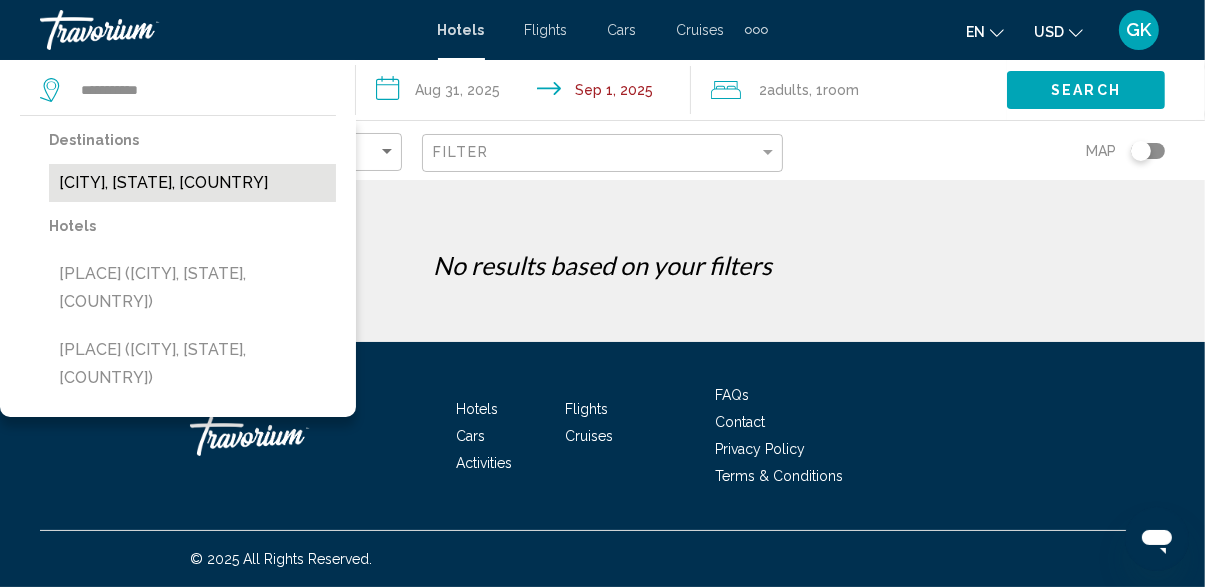 click on "Wytheville, VA, United States" at bounding box center (192, 183) 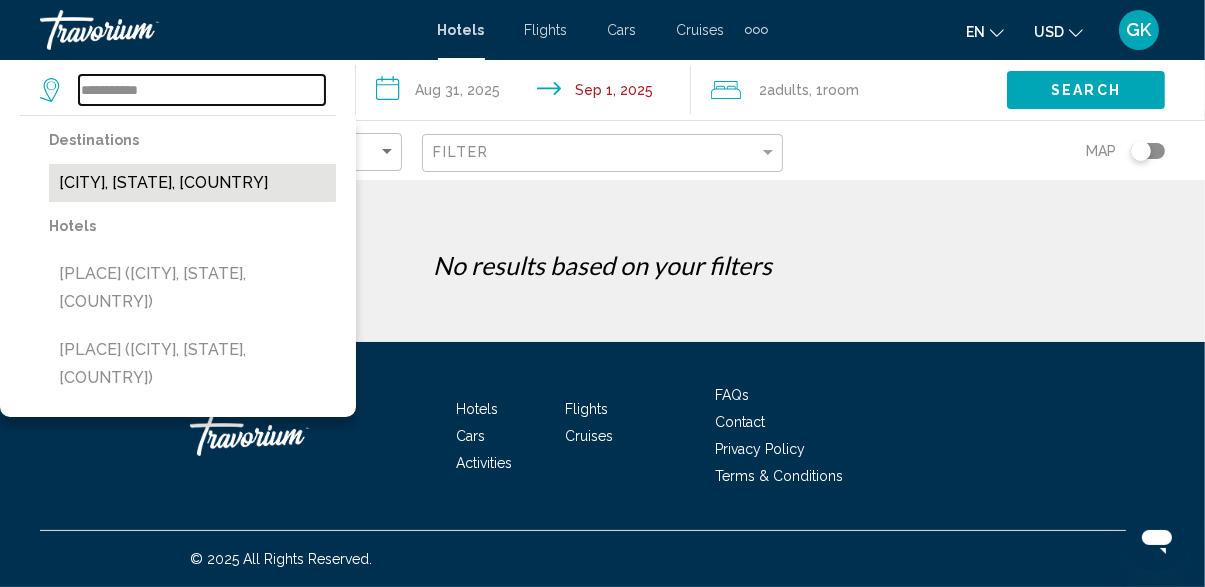 type on "**********" 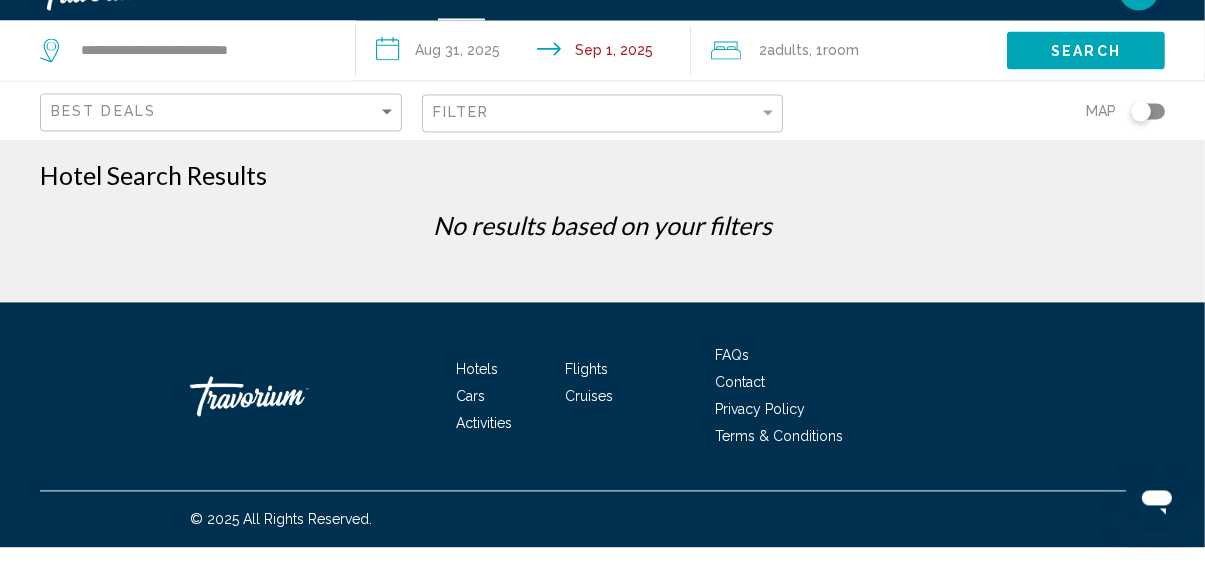 click on "Search" 